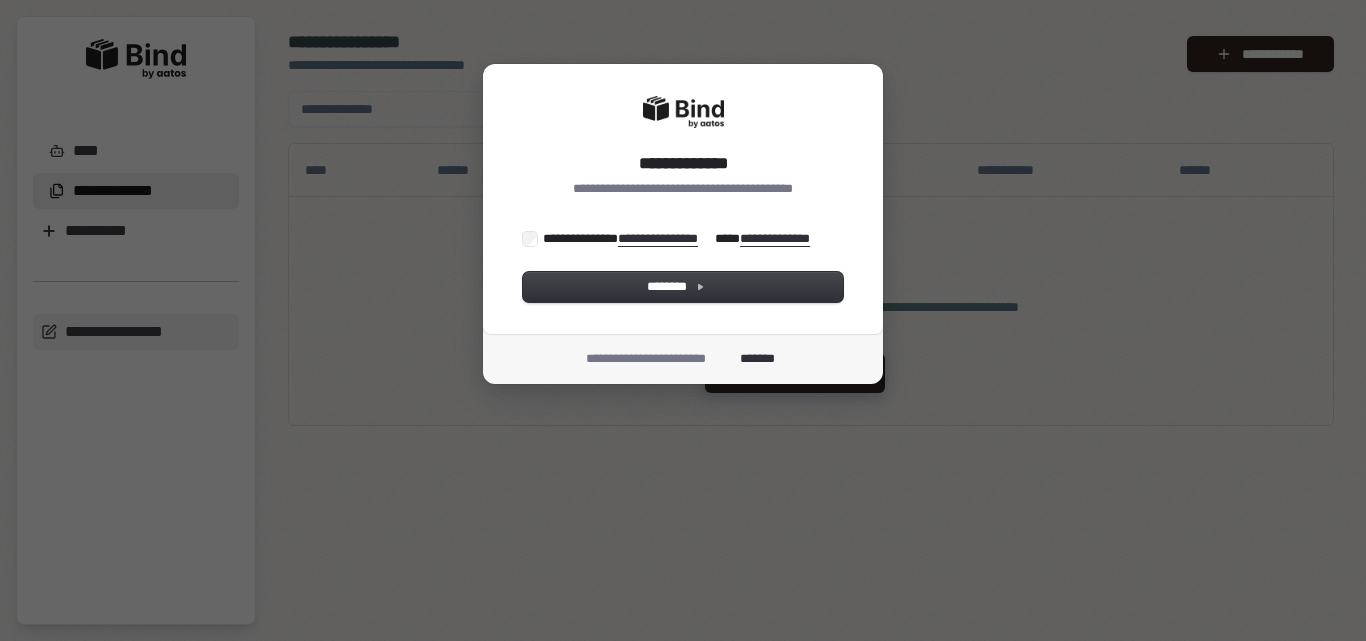 scroll, scrollTop: 0, scrollLeft: 0, axis: both 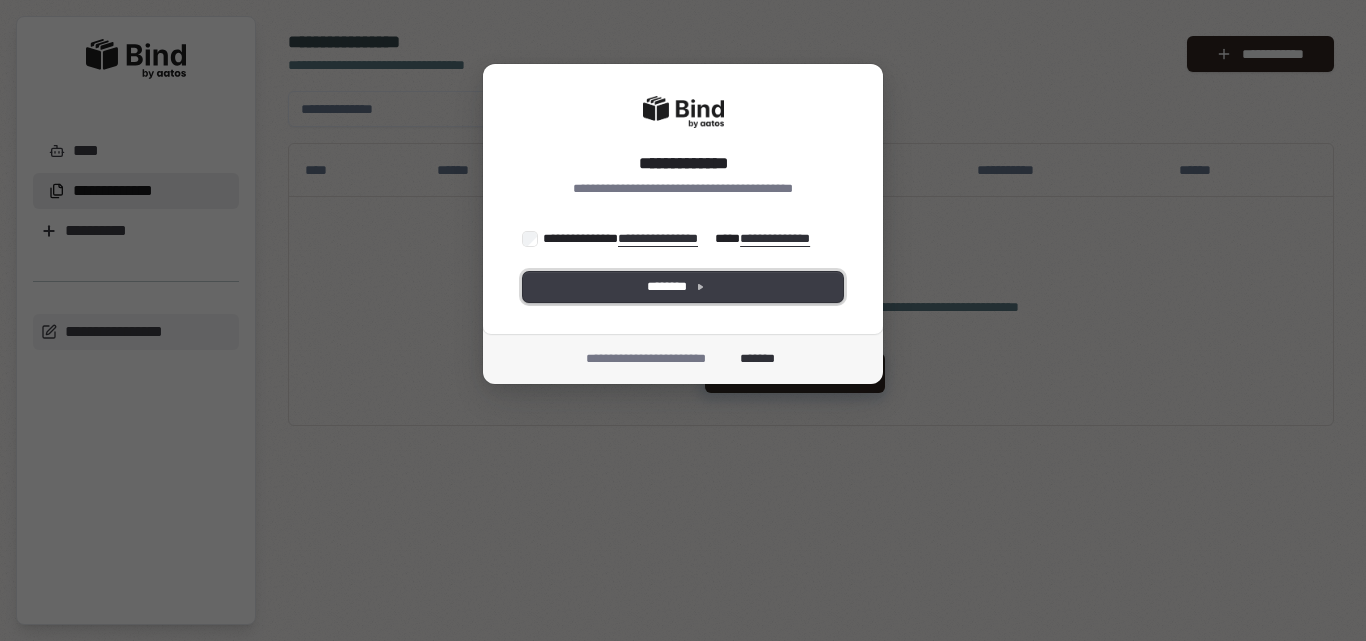 click on "********" at bounding box center [683, 287] 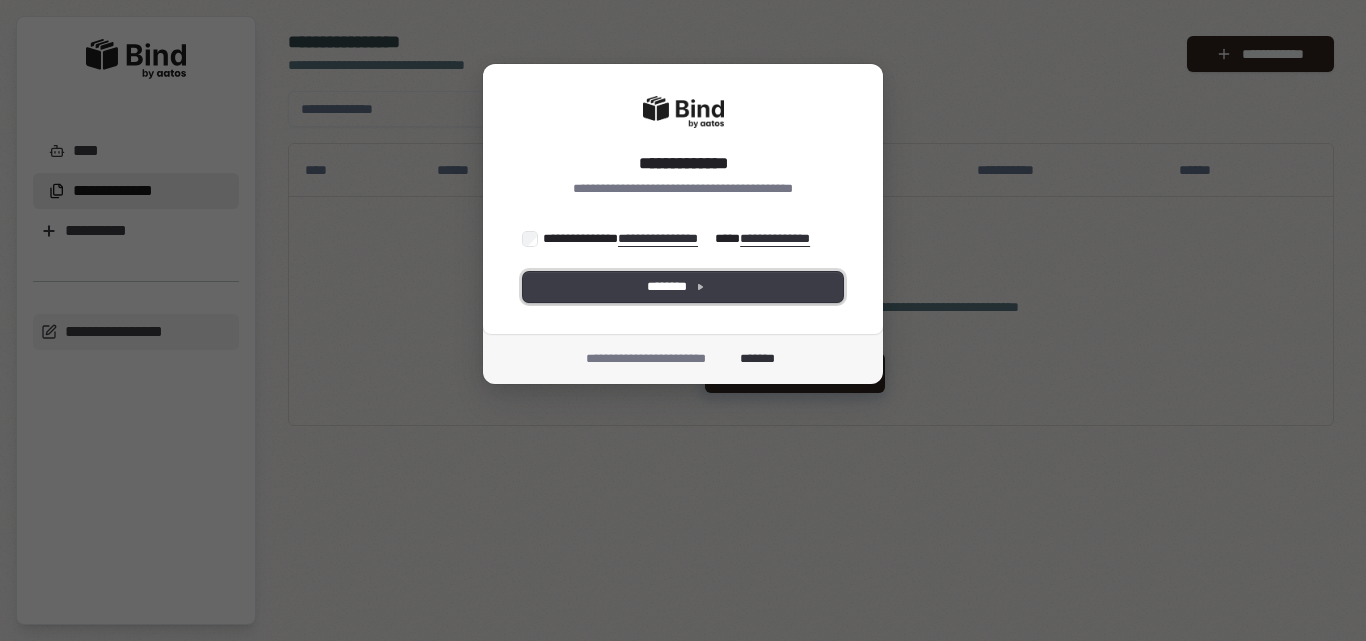 click on "********" at bounding box center [683, 287] 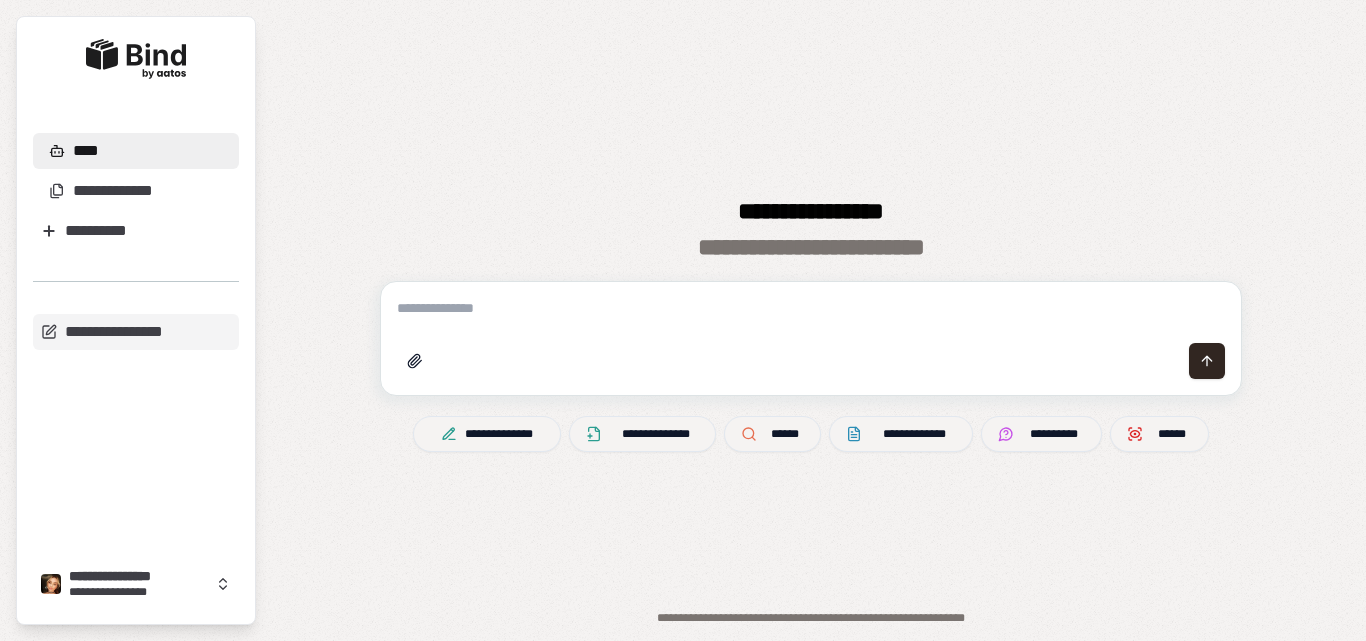 scroll, scrollTop: 0, scrollLeft: 0, axis: both 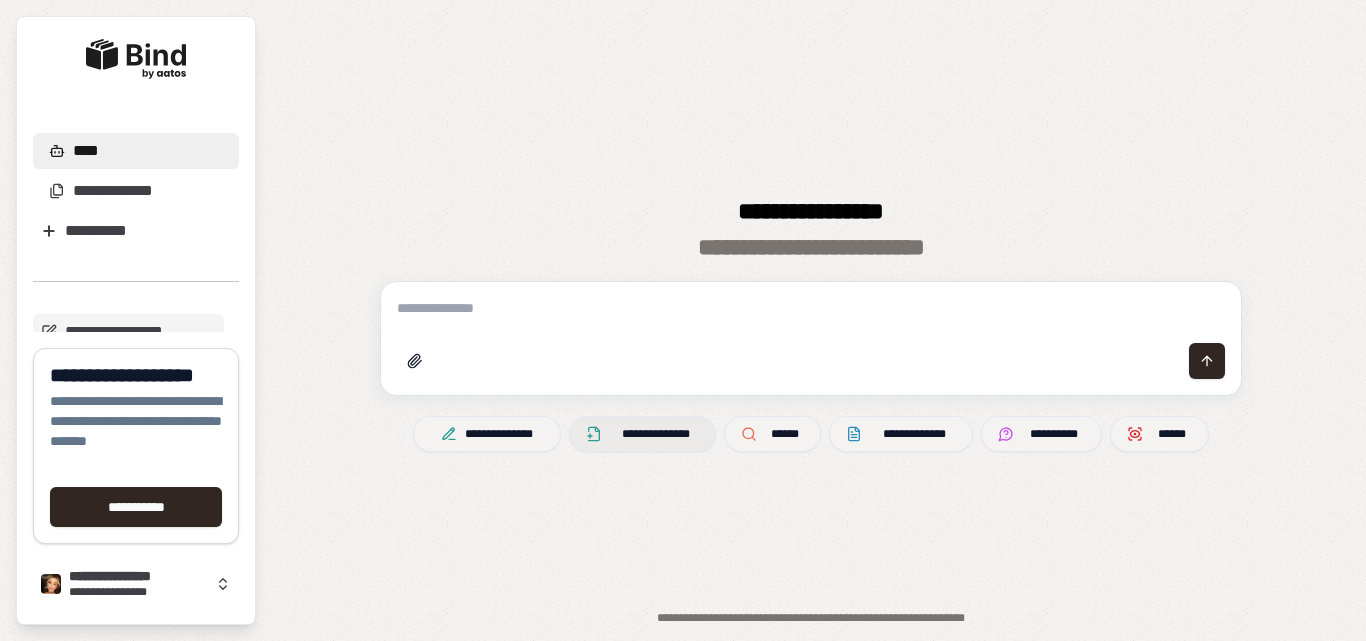 click on "**********" at bounding box center [655, 434] 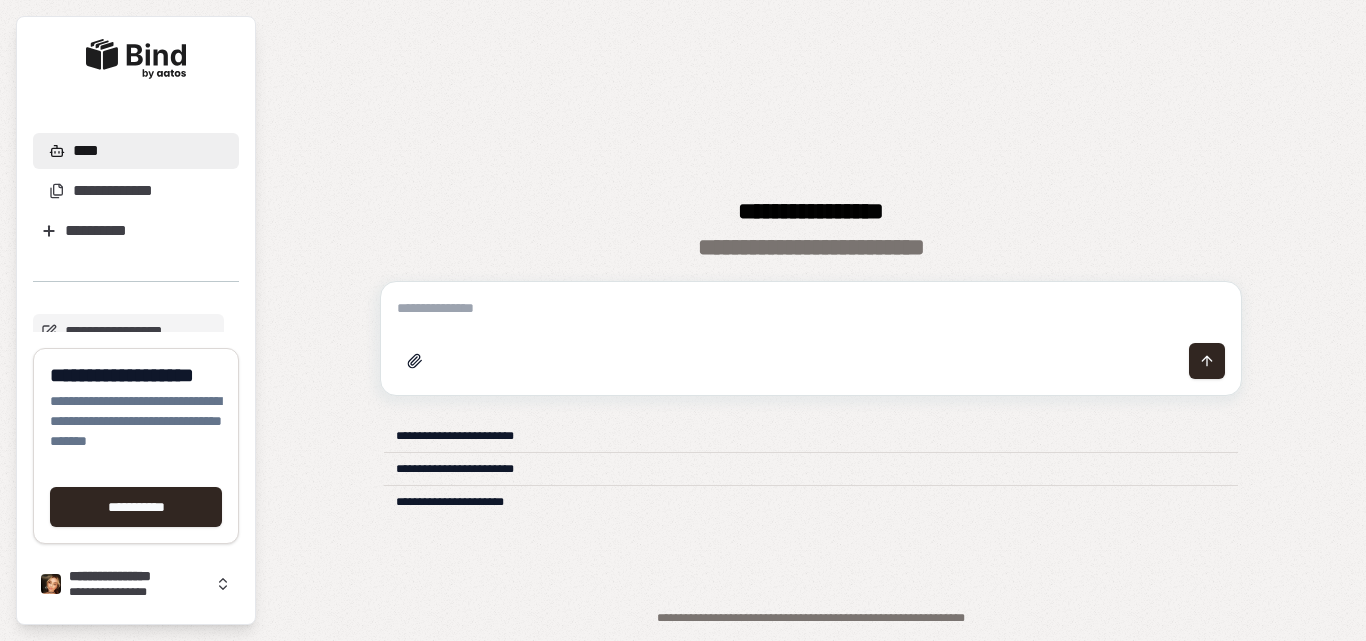drag, startPoint x: 751, startPoint y: 539, endPoint x: 747, endPoint y: 513, distance: 26.305893 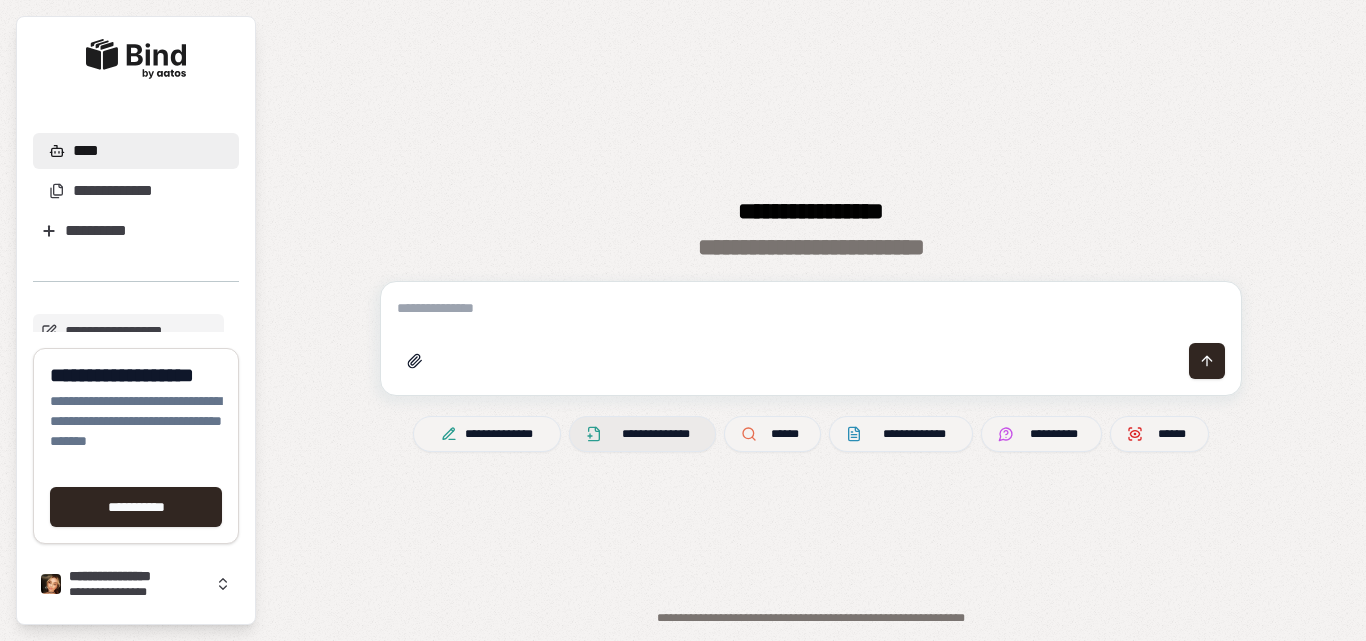 click on "**********" at bounding box center (655, 434) 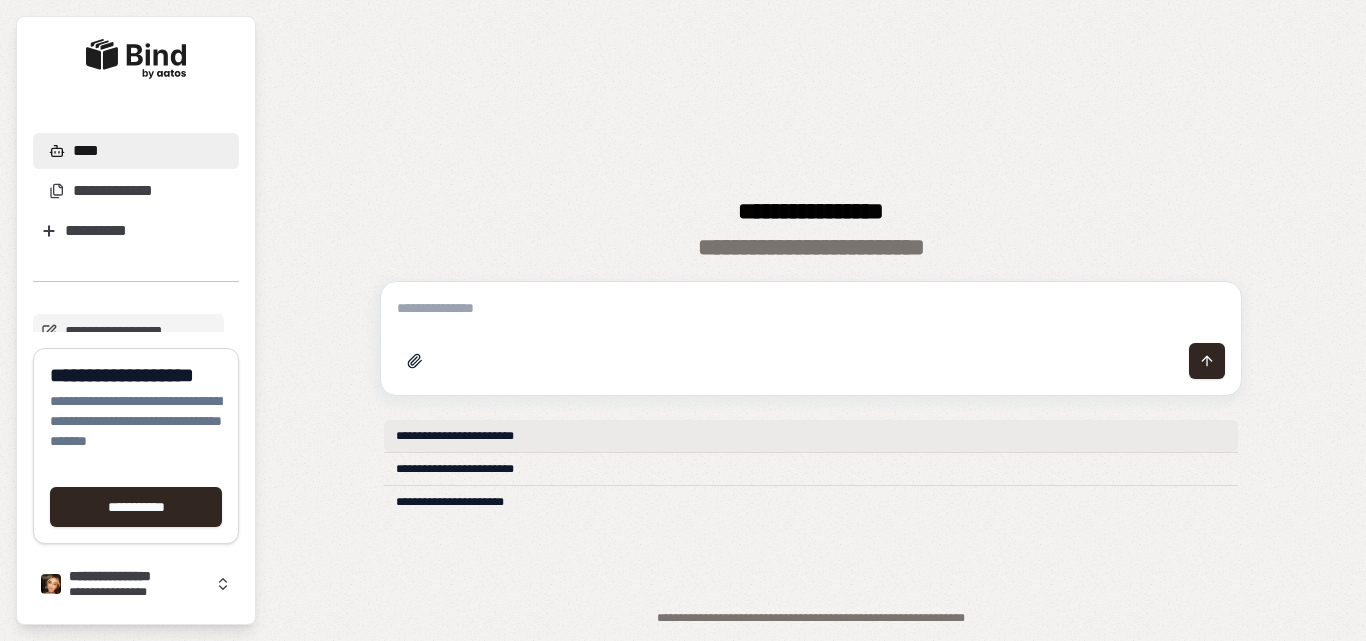 click on "**********" at bounding box center [811, 436] 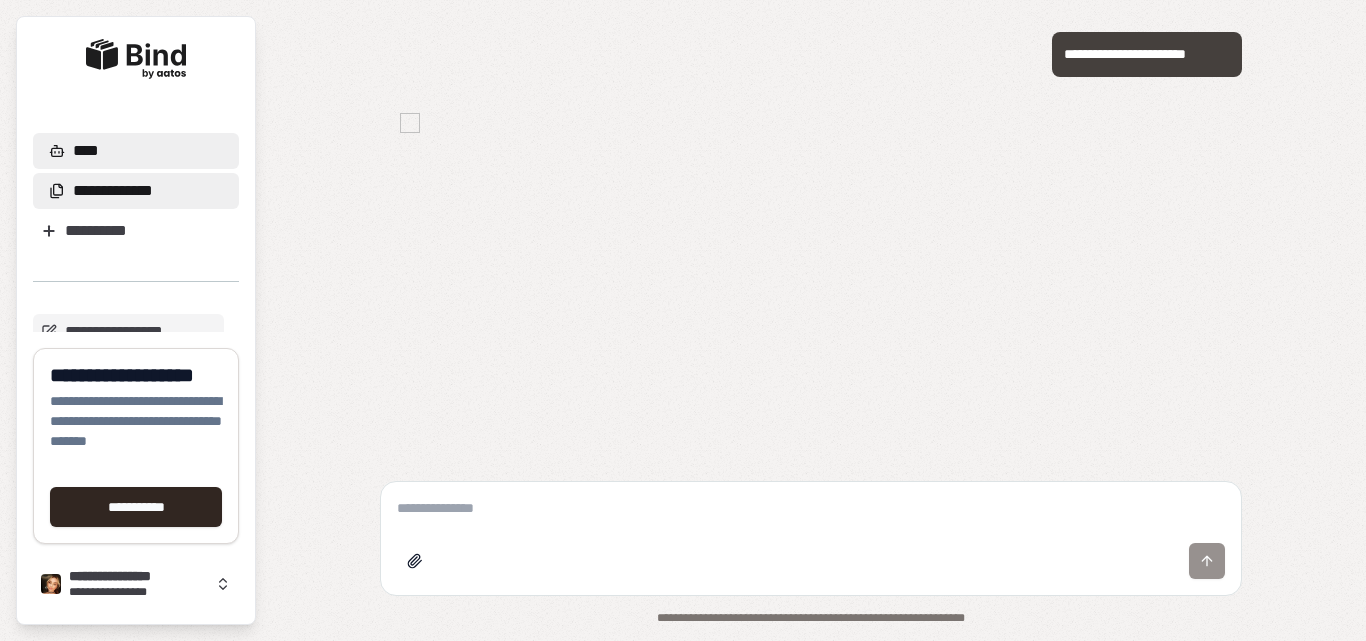 click on "**********" at bounding box center (113, 191) 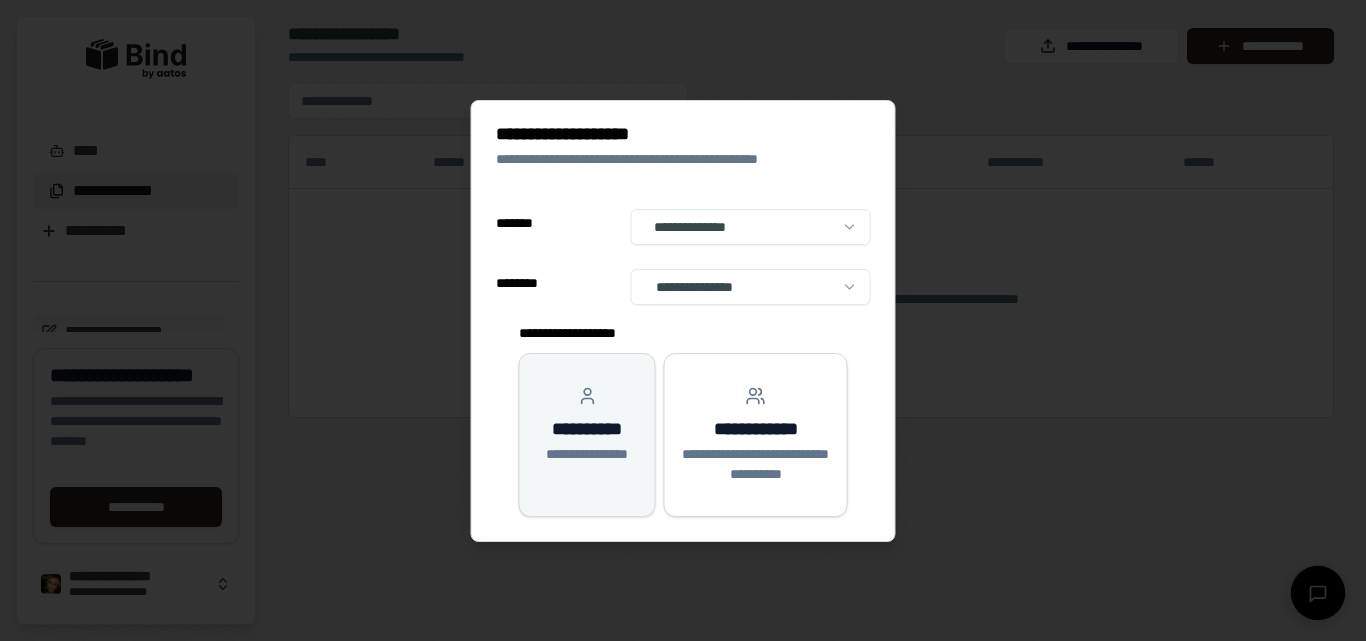 click on "**********" at bounding box center [587, 425] 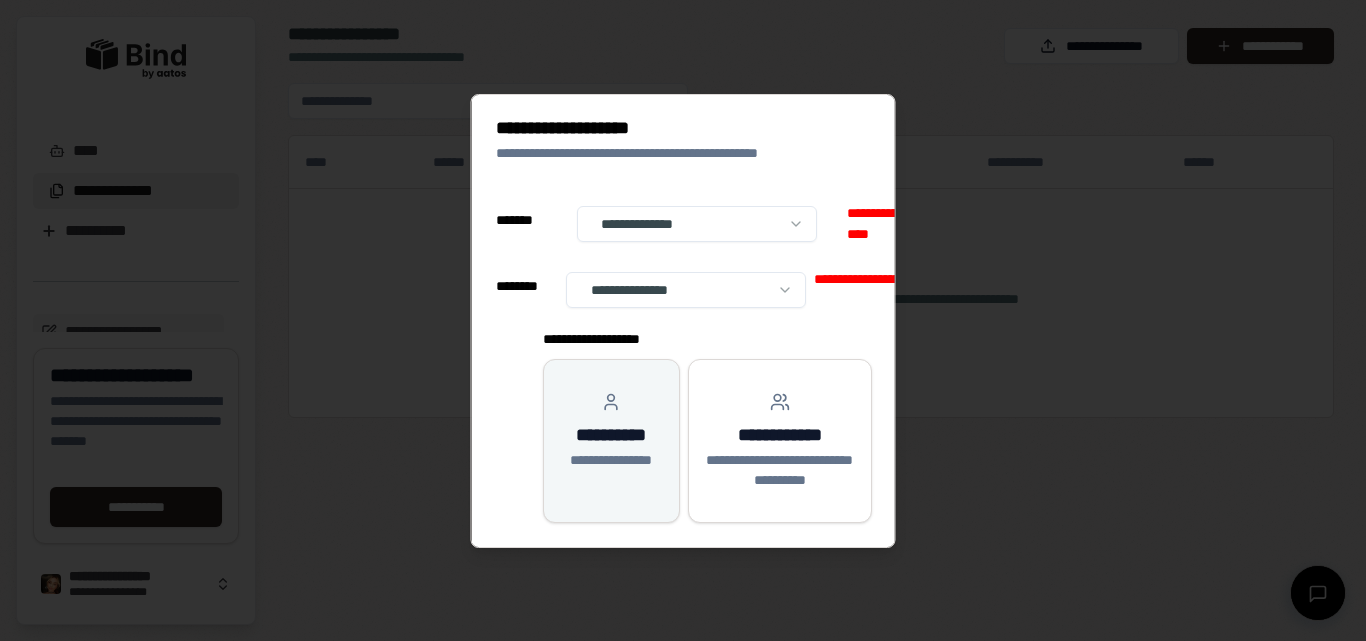 select on "**" 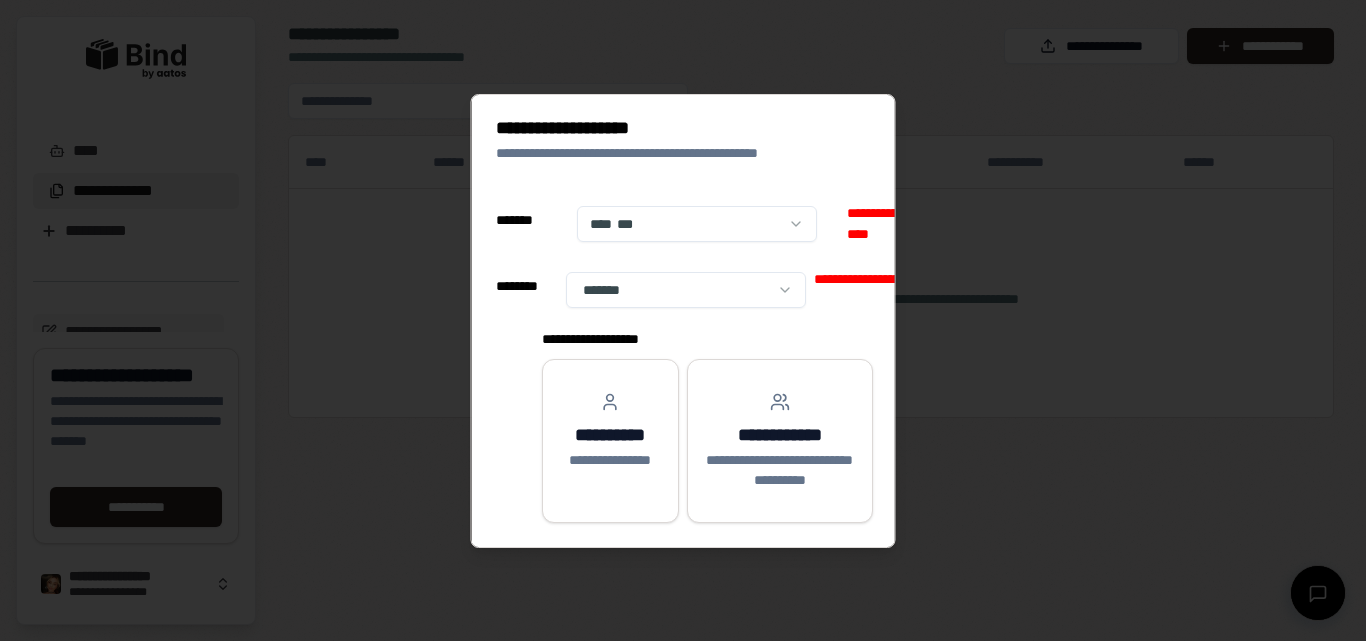 click at bounding box center [683, 320] 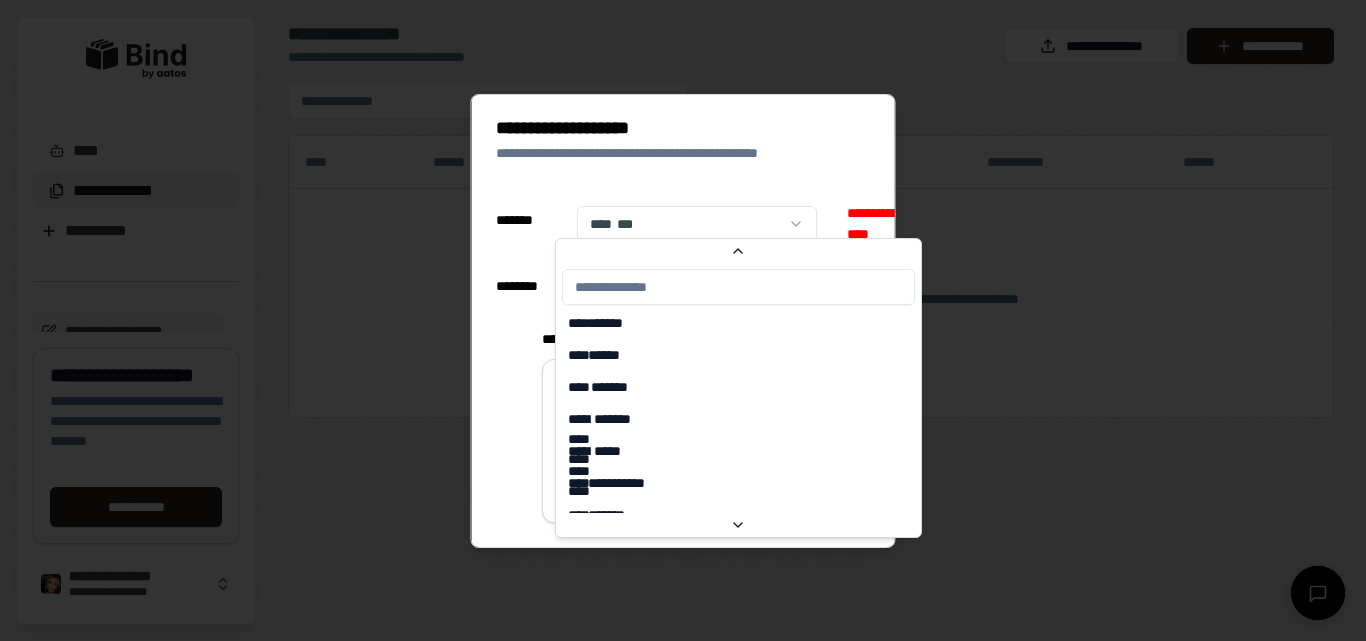 scroll, scrollTop: 7346, scrollLeft: 0, axis: vertical 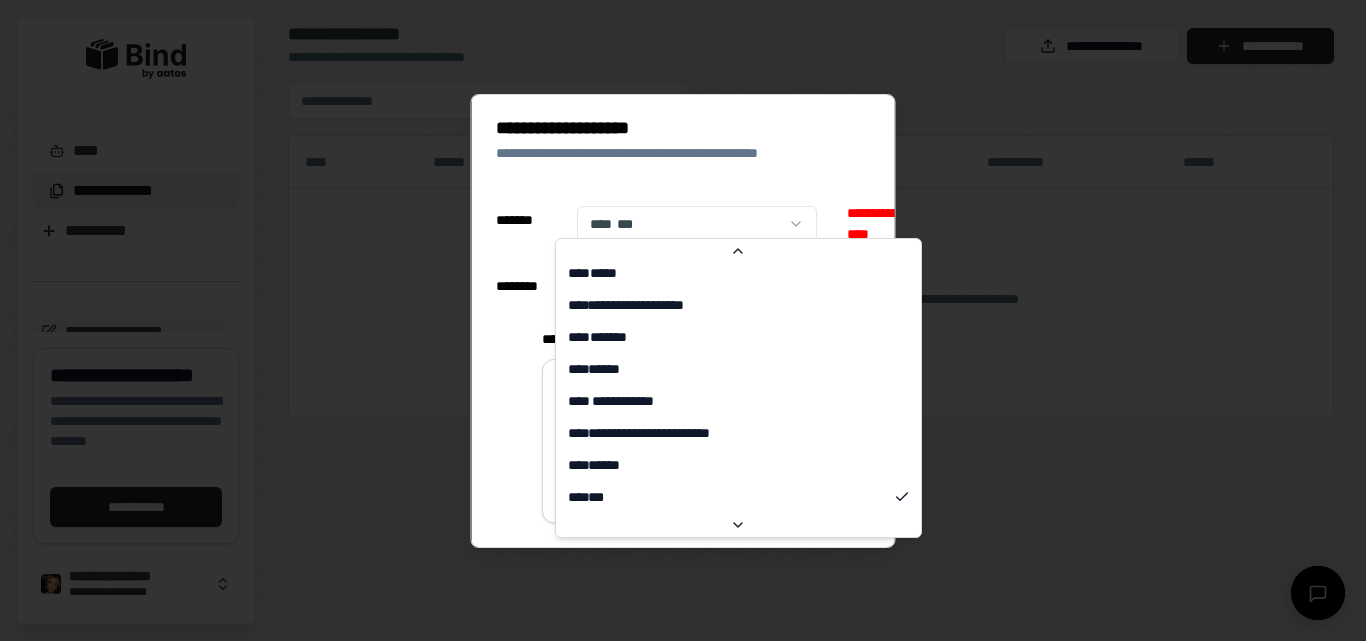 click at bounding box center (683, 320) 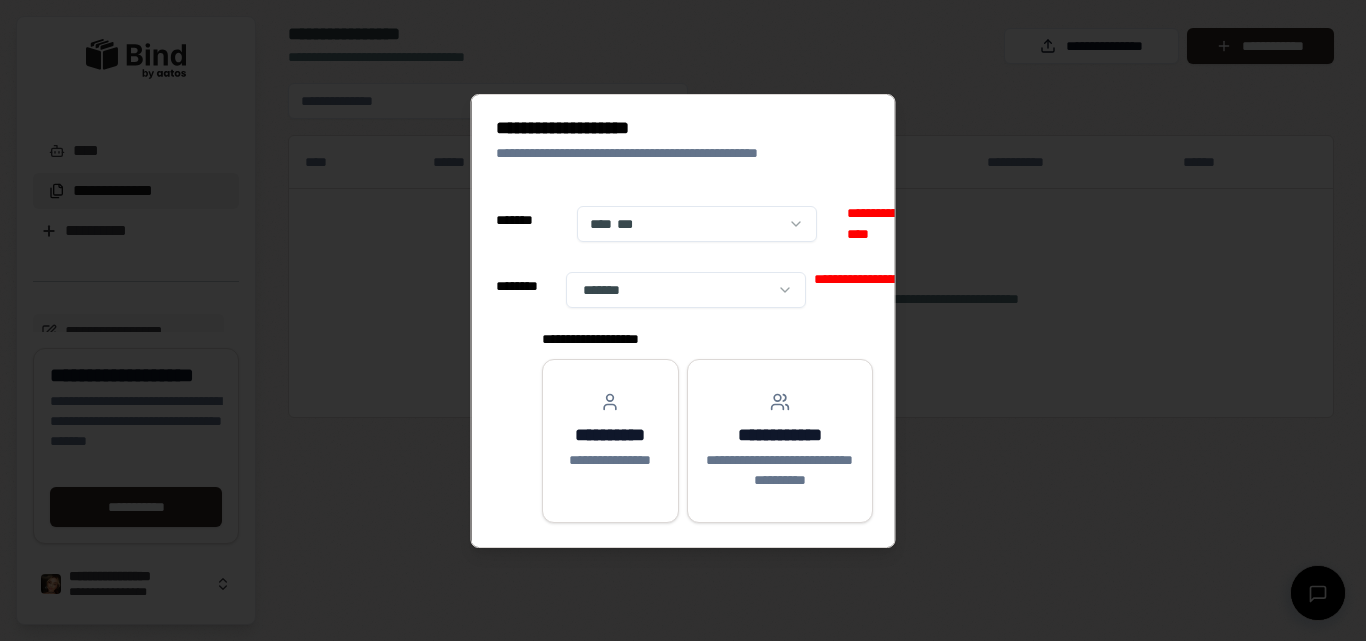 click at bounding box center (683, 320) 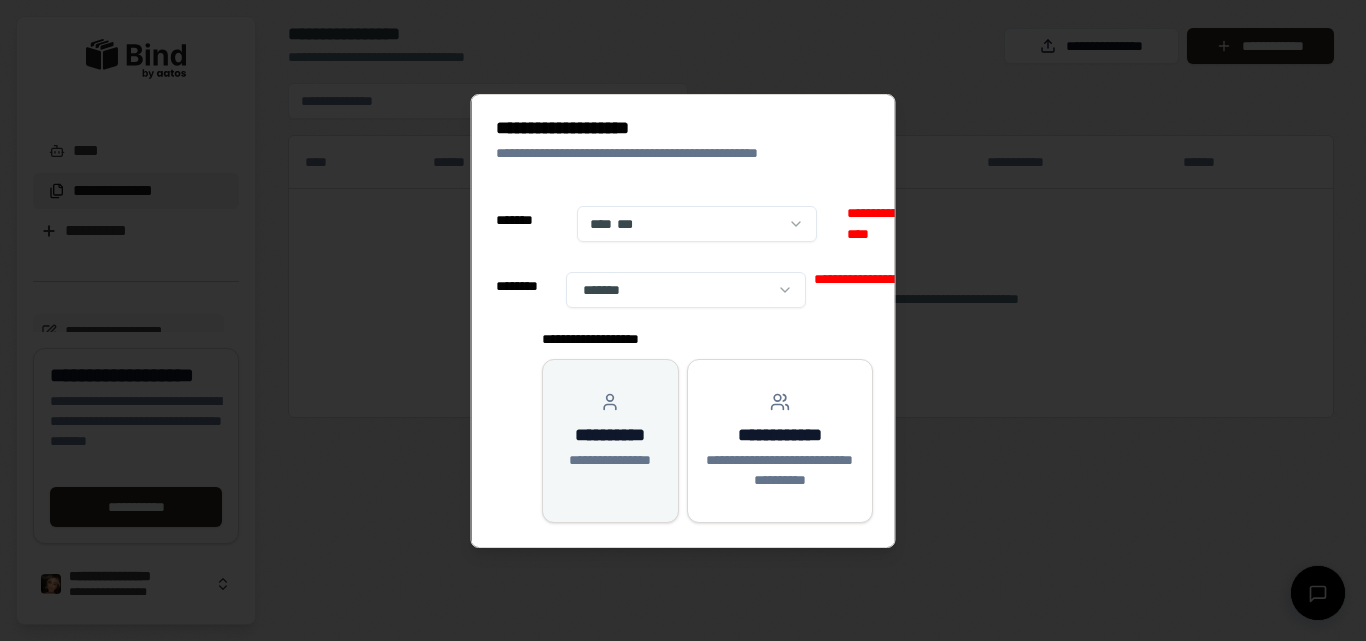 click on "**********" at bounding box center (609, 460) 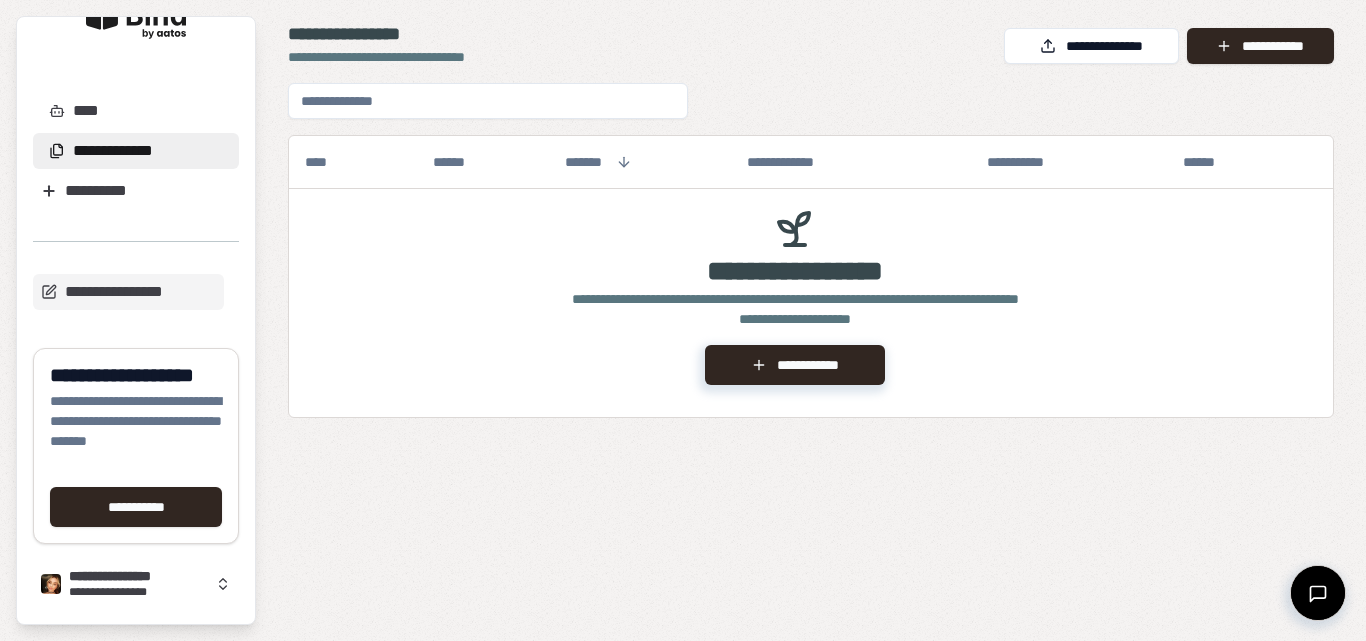 scroll, scrollTop: 42, scrollLeft: 0, axis: vertical 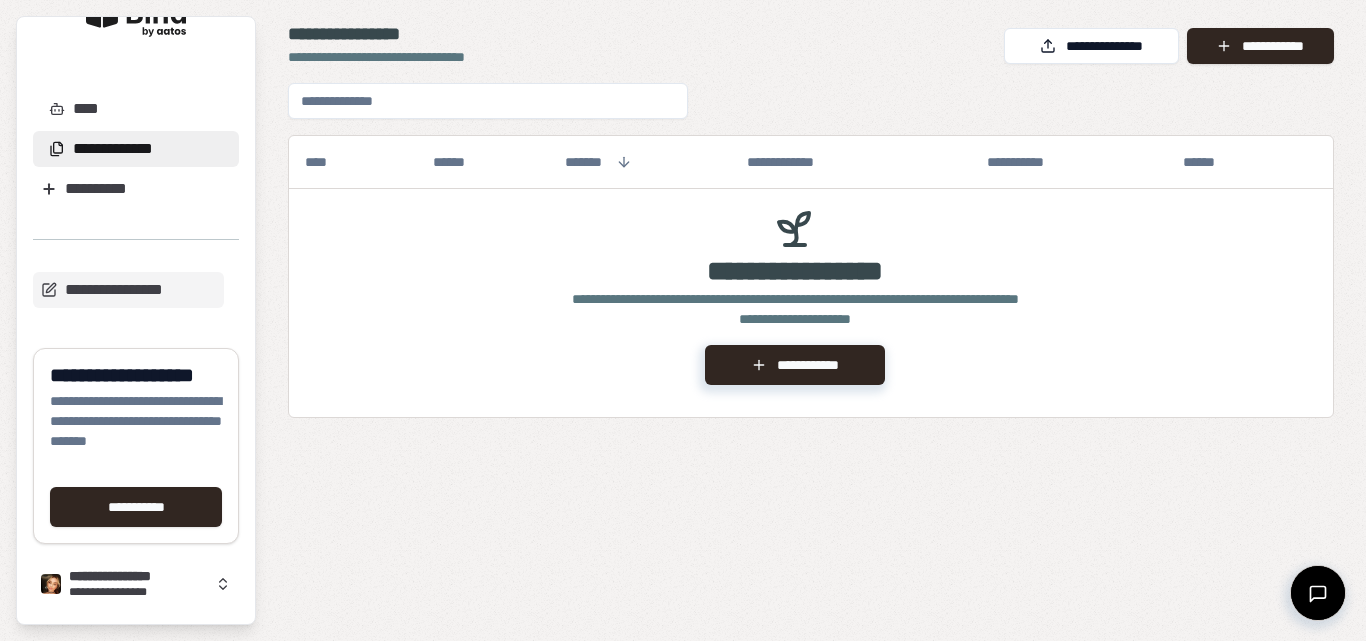 click on "**********" at bounding box center [113, 149] 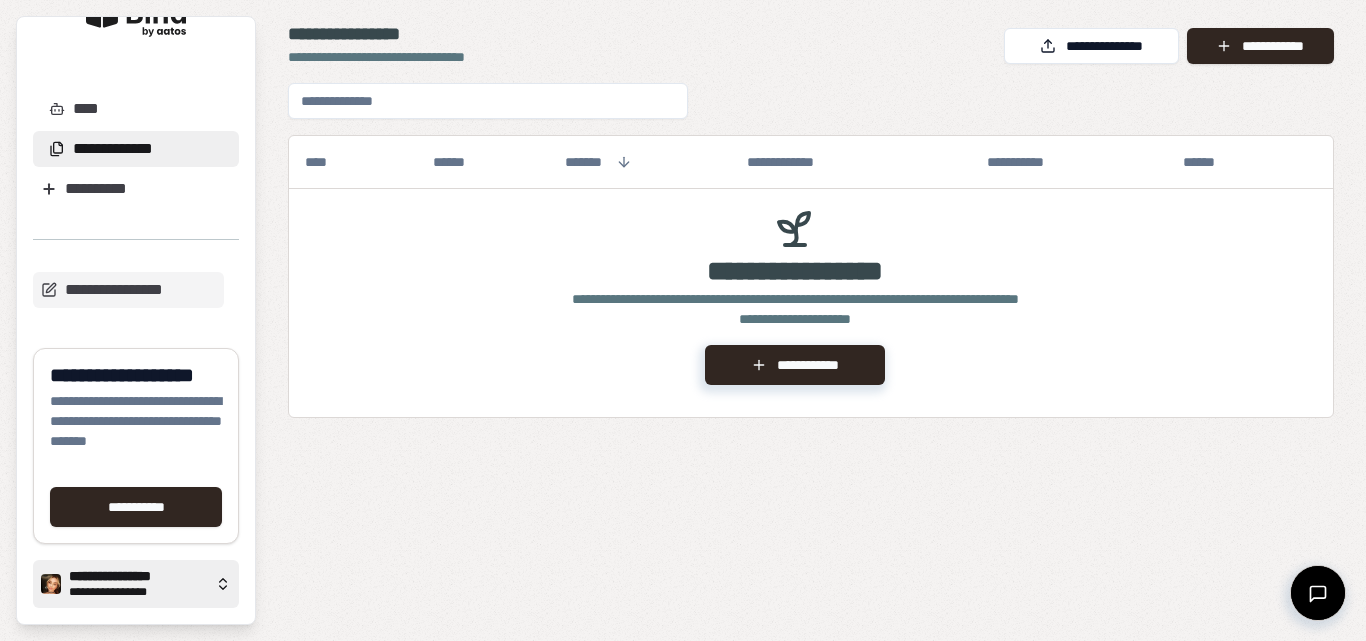 click on "**********" at bounding box center (138, 592) 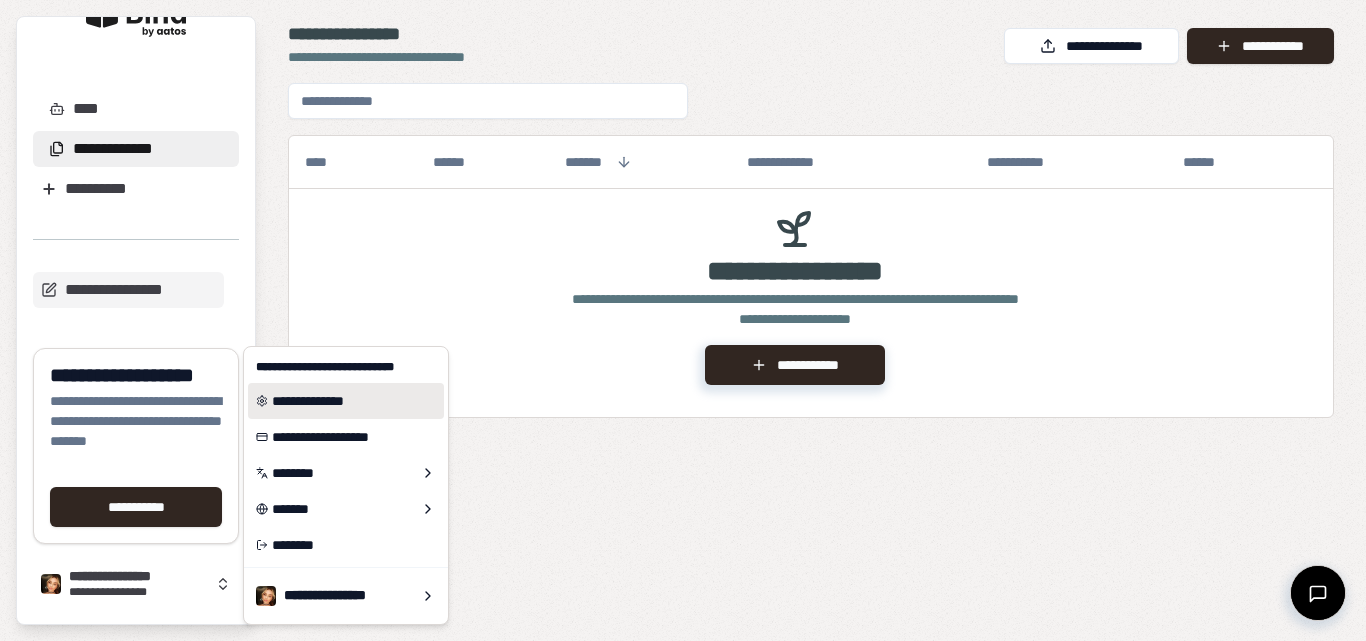 click on "**********" at bounding box center (346, 401) 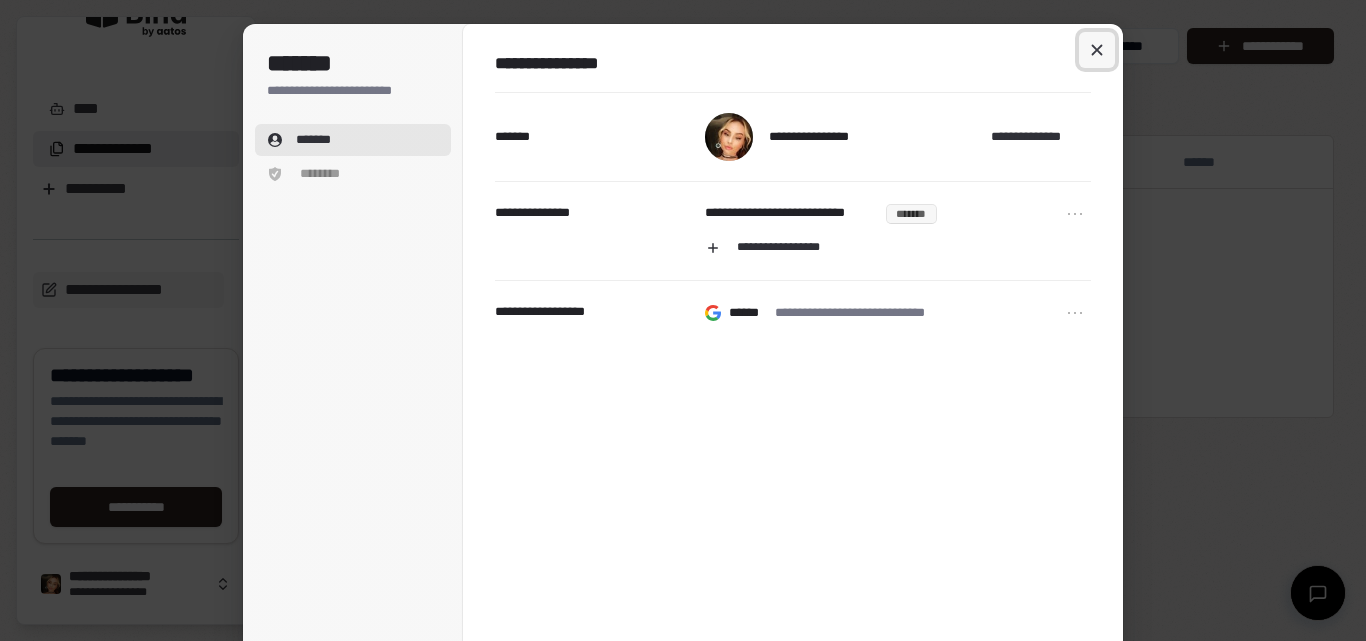 click 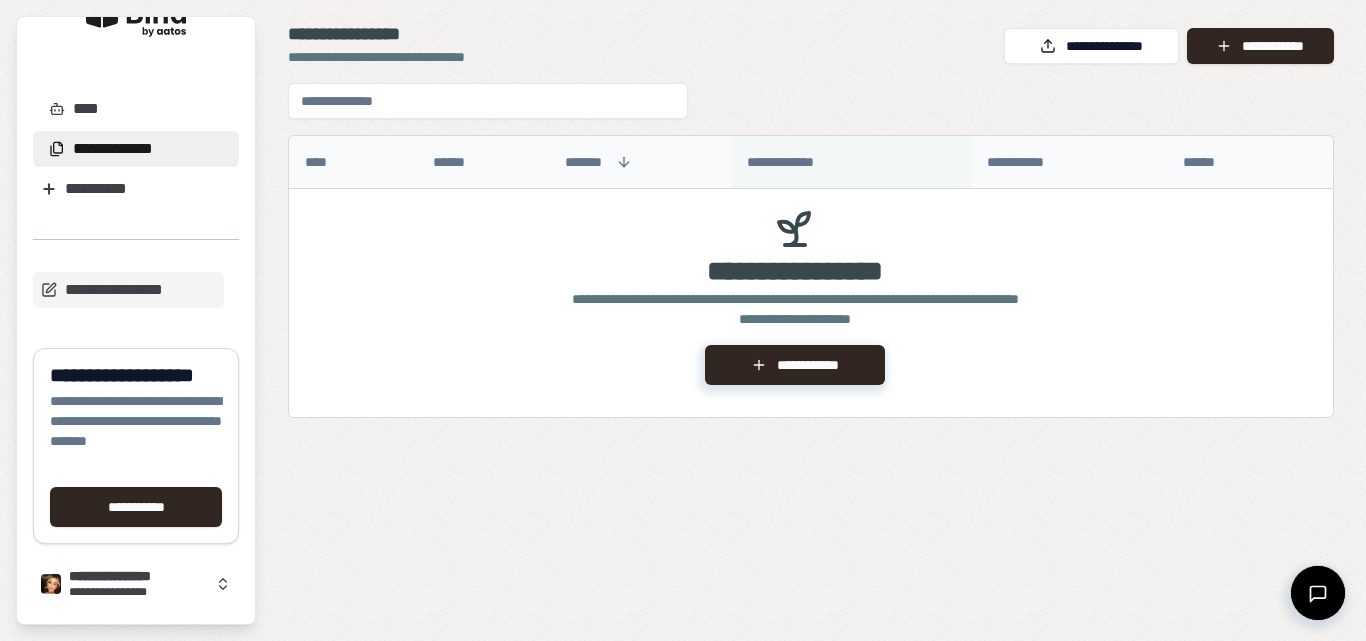 click on "**********" at bounding box center [796, 162] 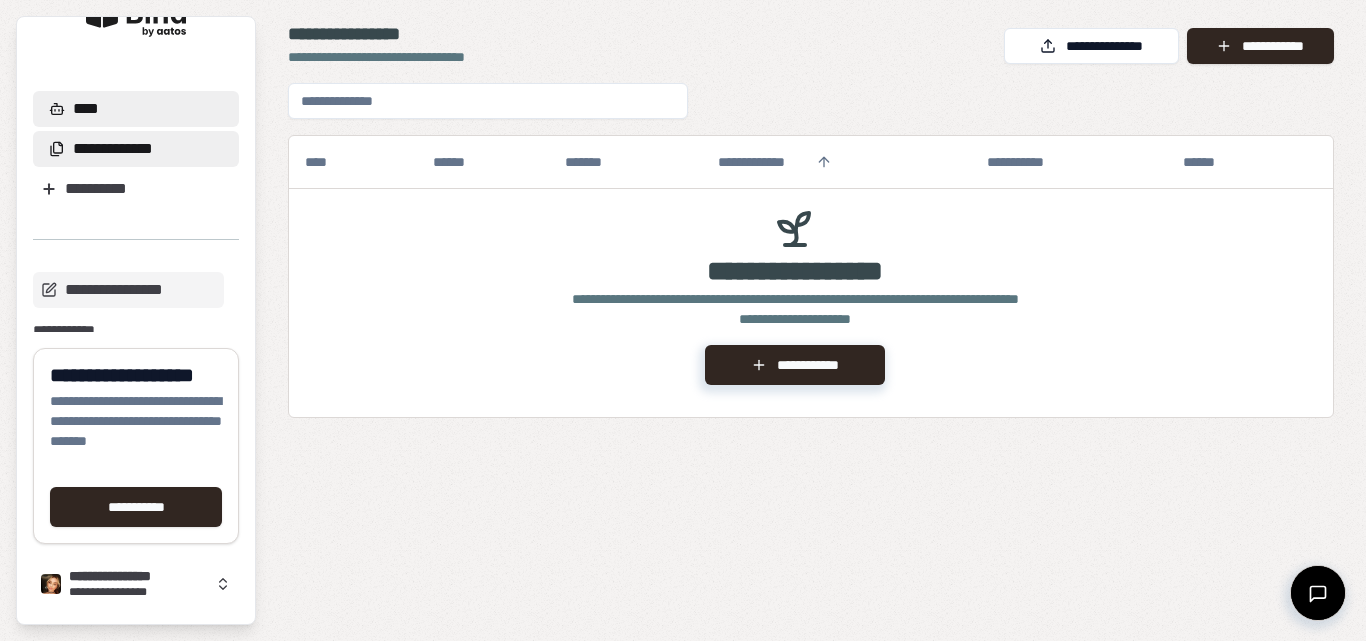 click on "****" at bounding box center [136, 109] 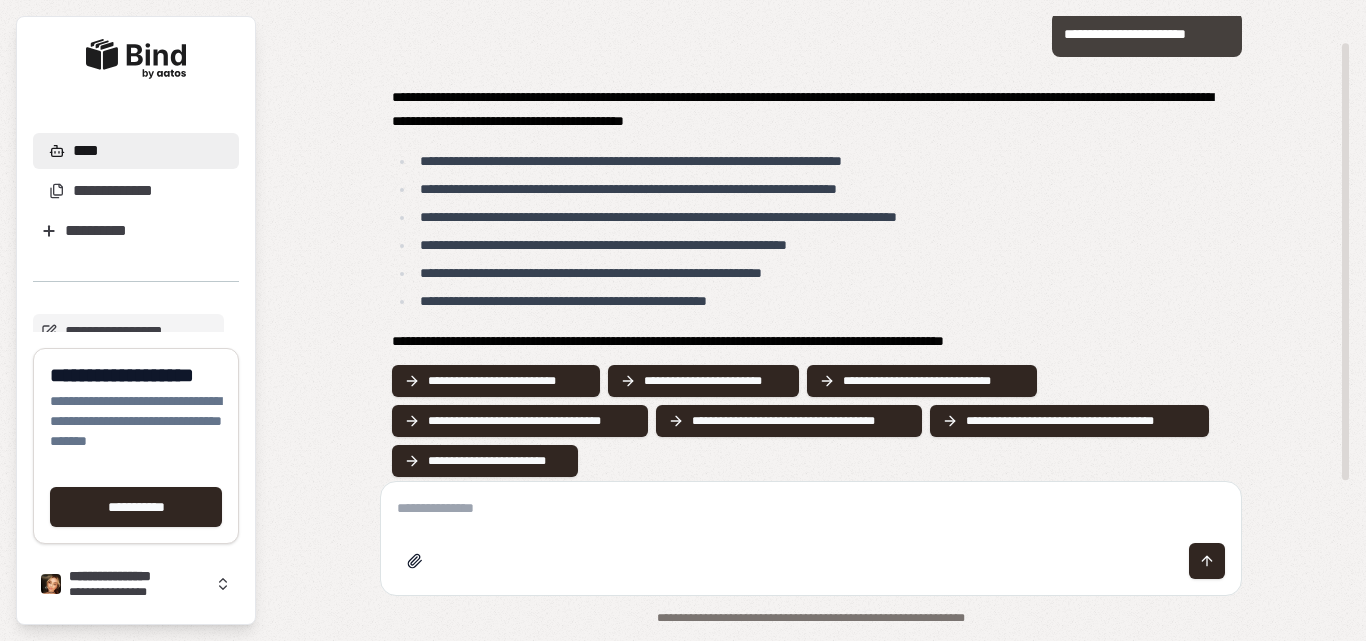 scroll, scrollTop: 28, scrollLeft: 0, axis: vertical 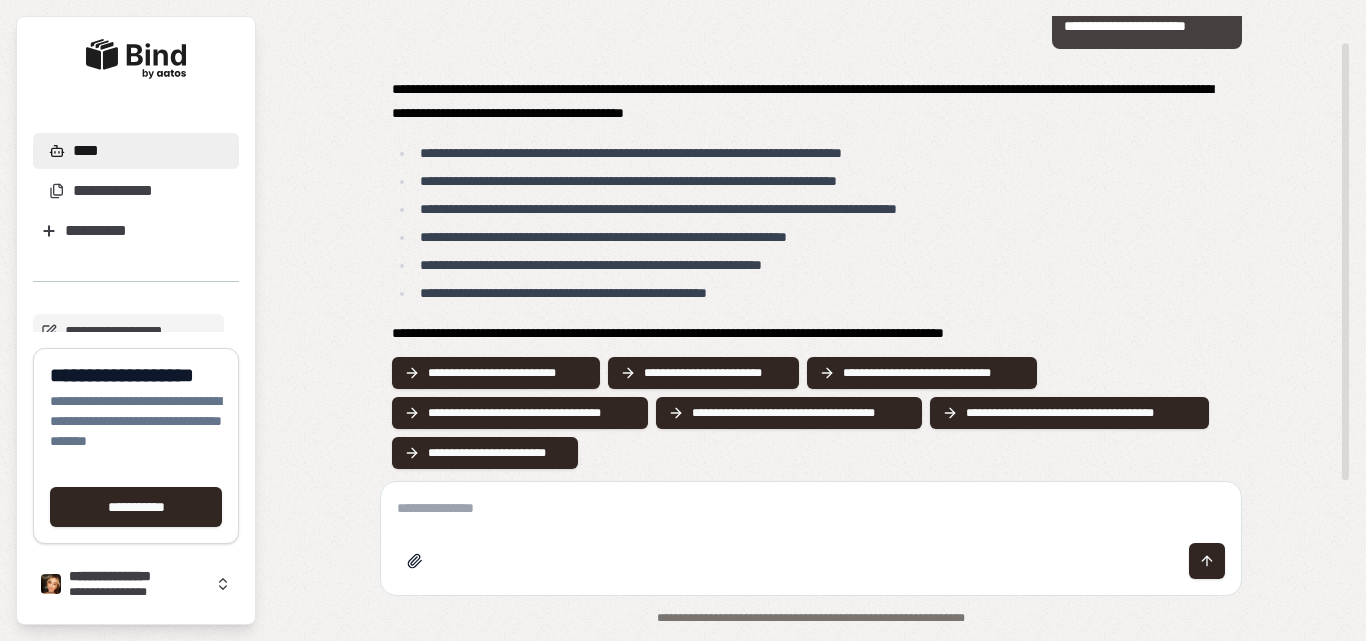 click on "**********" at bounding box center [1147, 26] 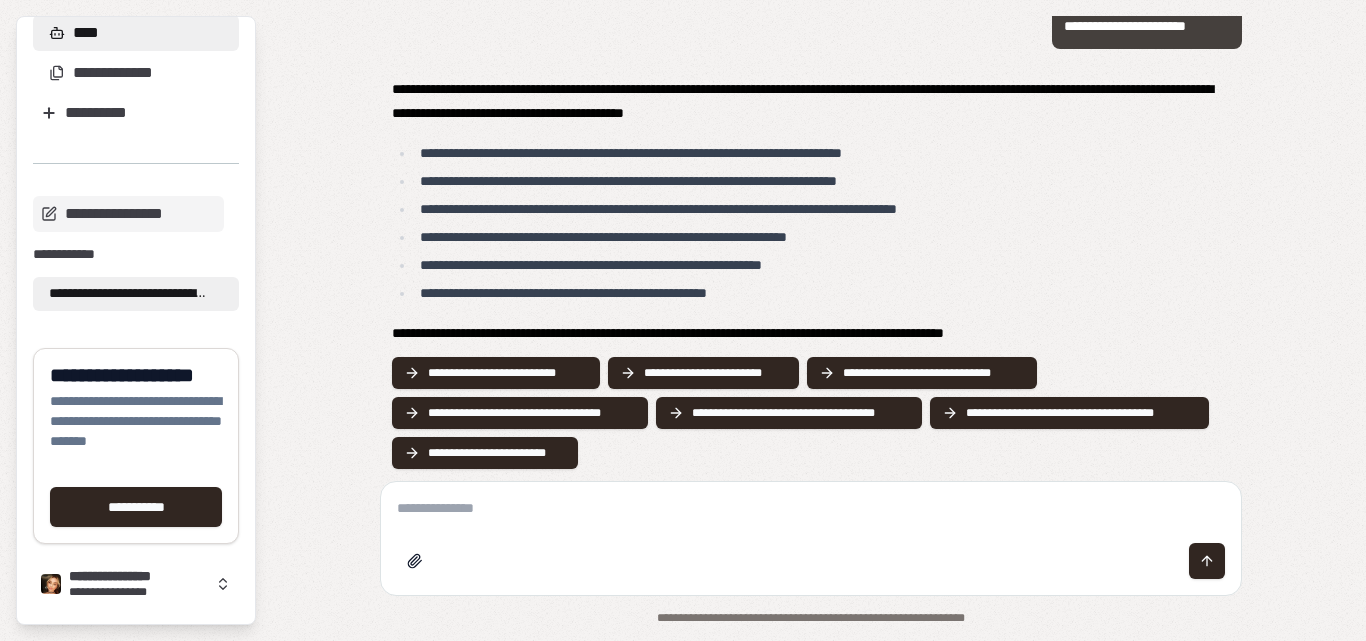 scroll, scrollTop: 121, scrollLeft: 0, axis: vertical 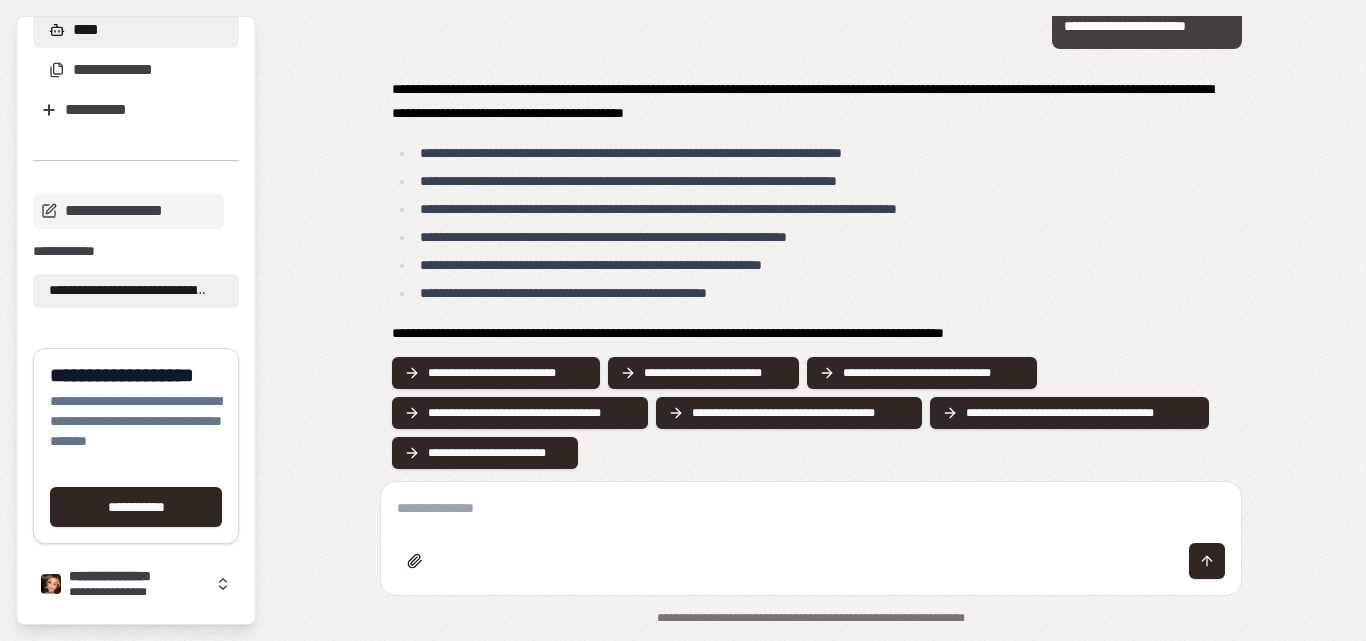 click on "**********" at bounding box center [128, 291] 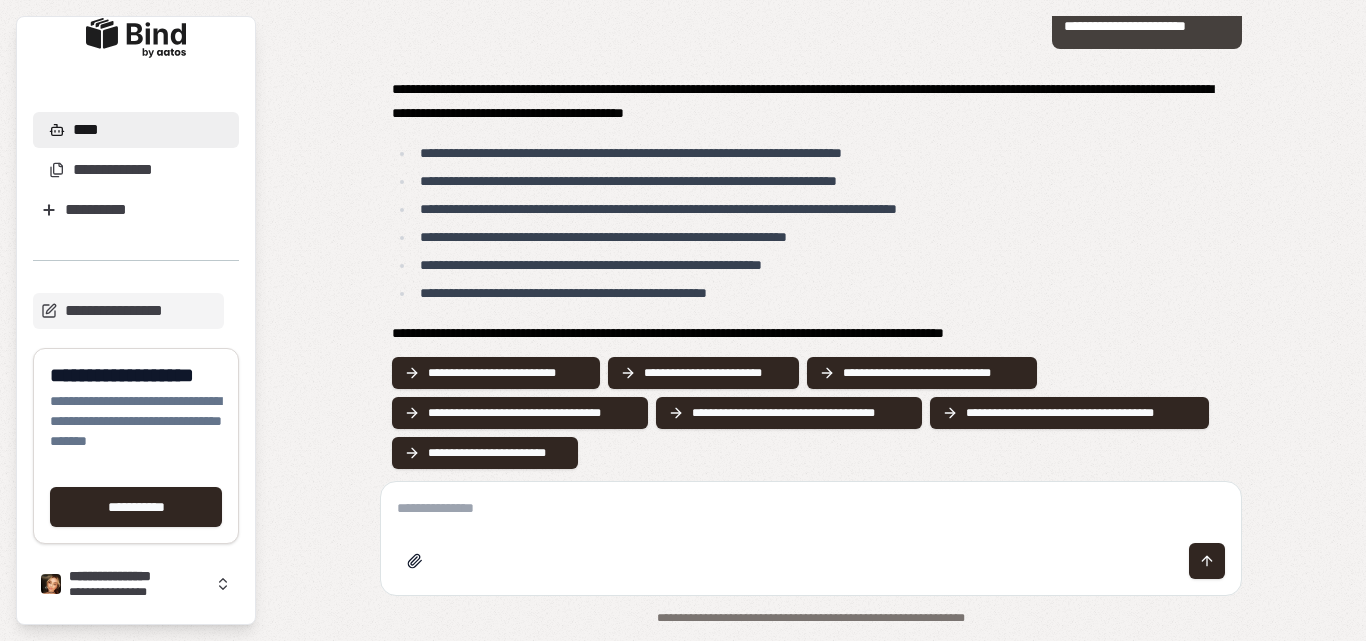 scroll, scrollTop: 121, scrollLeft: 0, axis: vertical 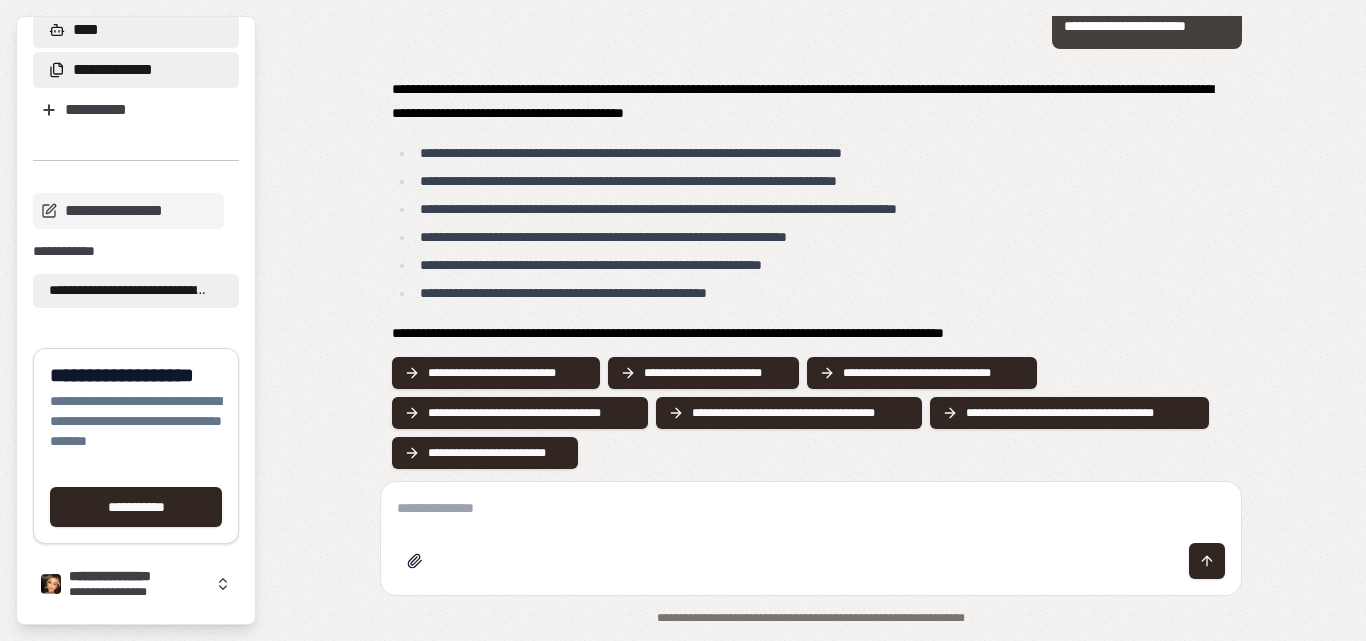 click on "**********" at bounding box center [113, 70] 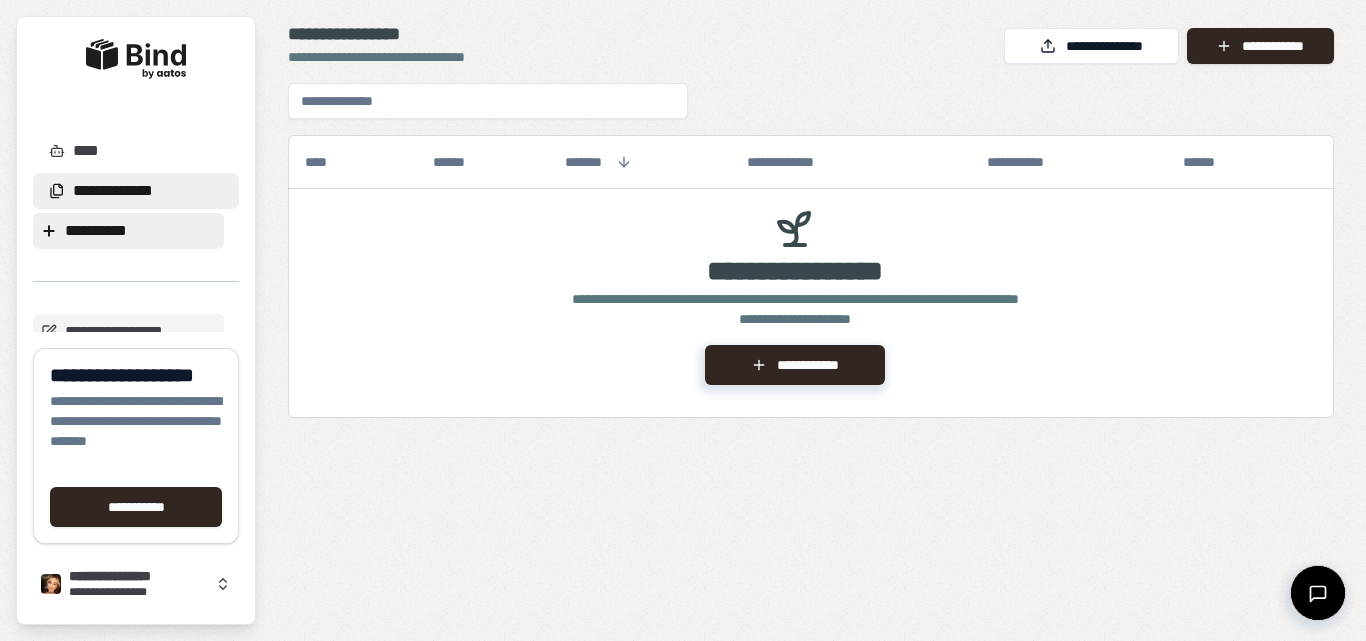 scroll, scrollTop: 121, scrollLeft: 0, axis: vertical 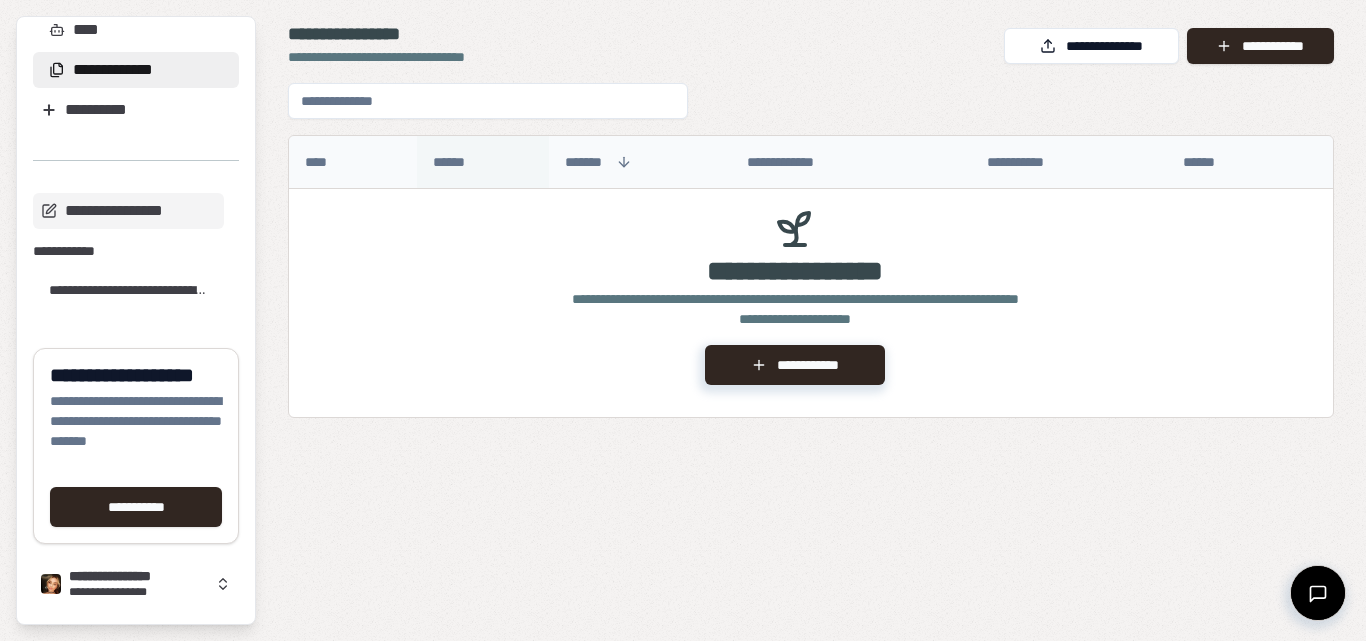 click on "******" at bounding box center (453, 162) 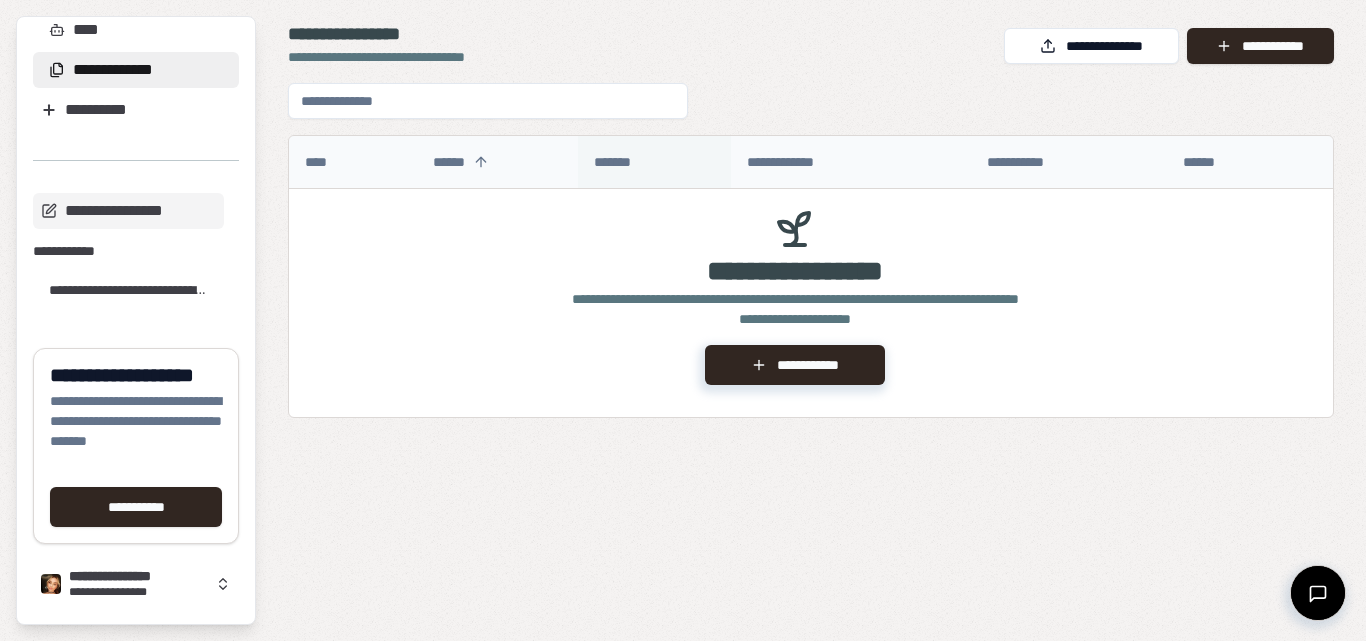 click on "*******" at bounding box center (619, 162) 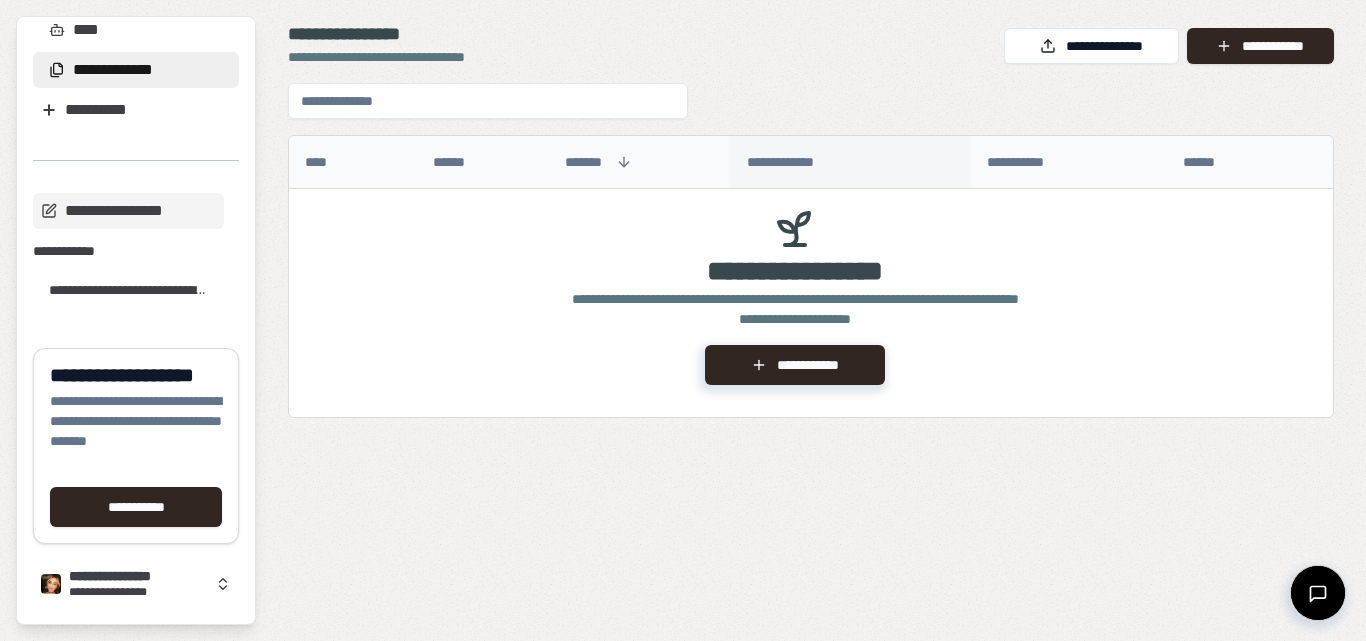 click on "**********" at bounding box center [796, 162] 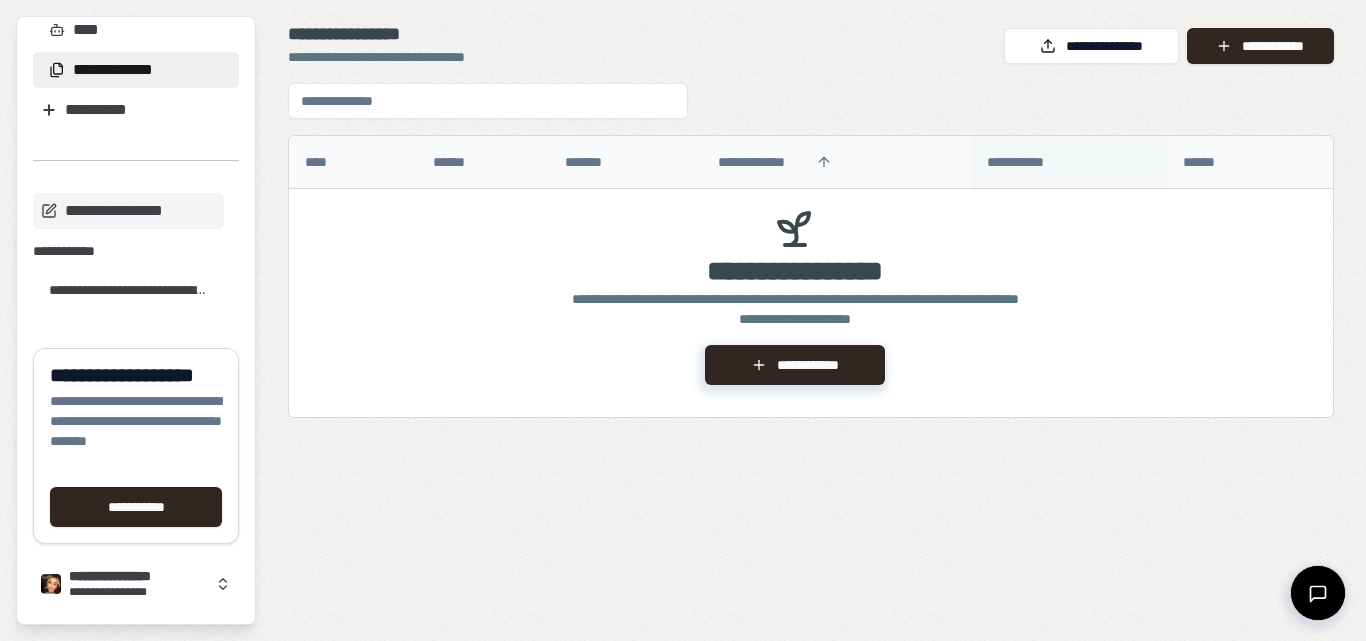 click on "**********" at bounding box center [1024, 162] 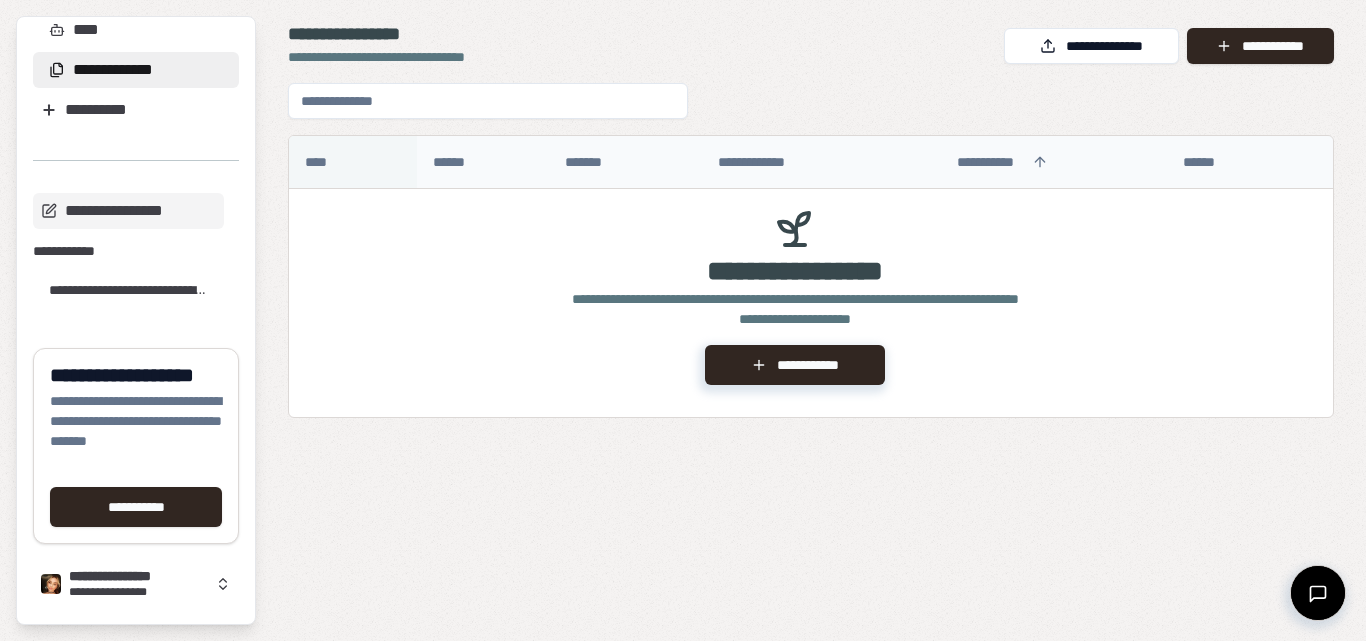 click on "****" at bounding box center [324, 162] 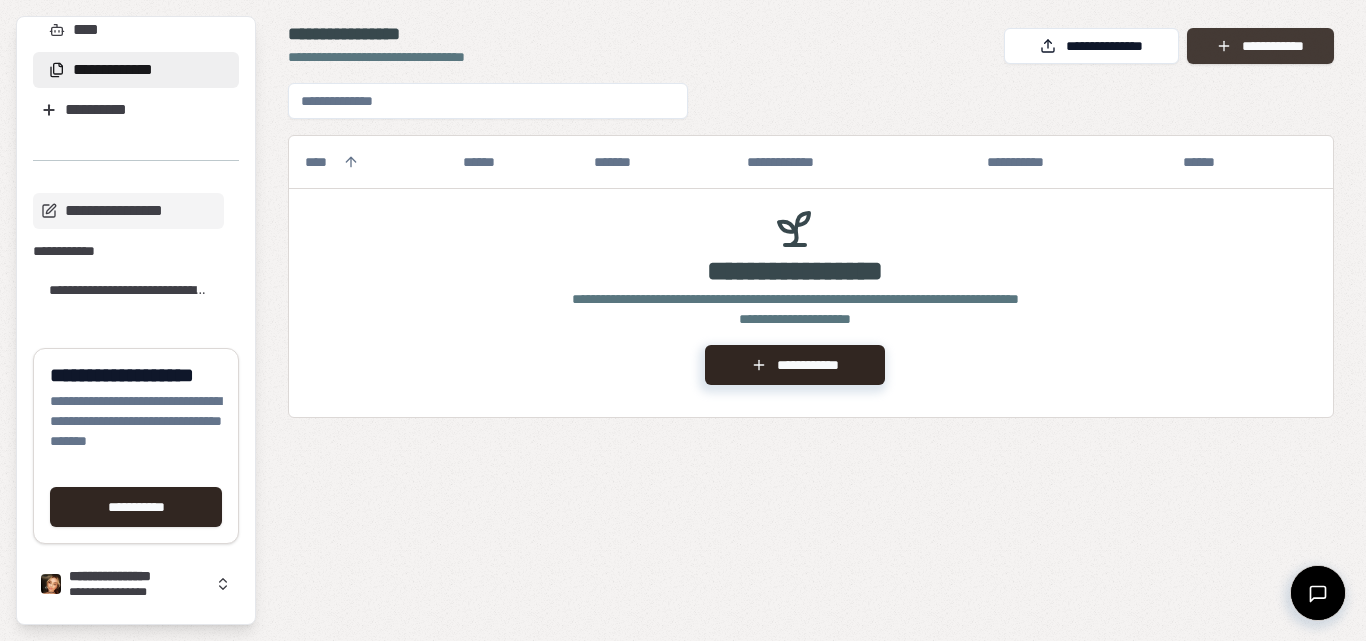 click on "**********" at bounding box center (1260, 46) 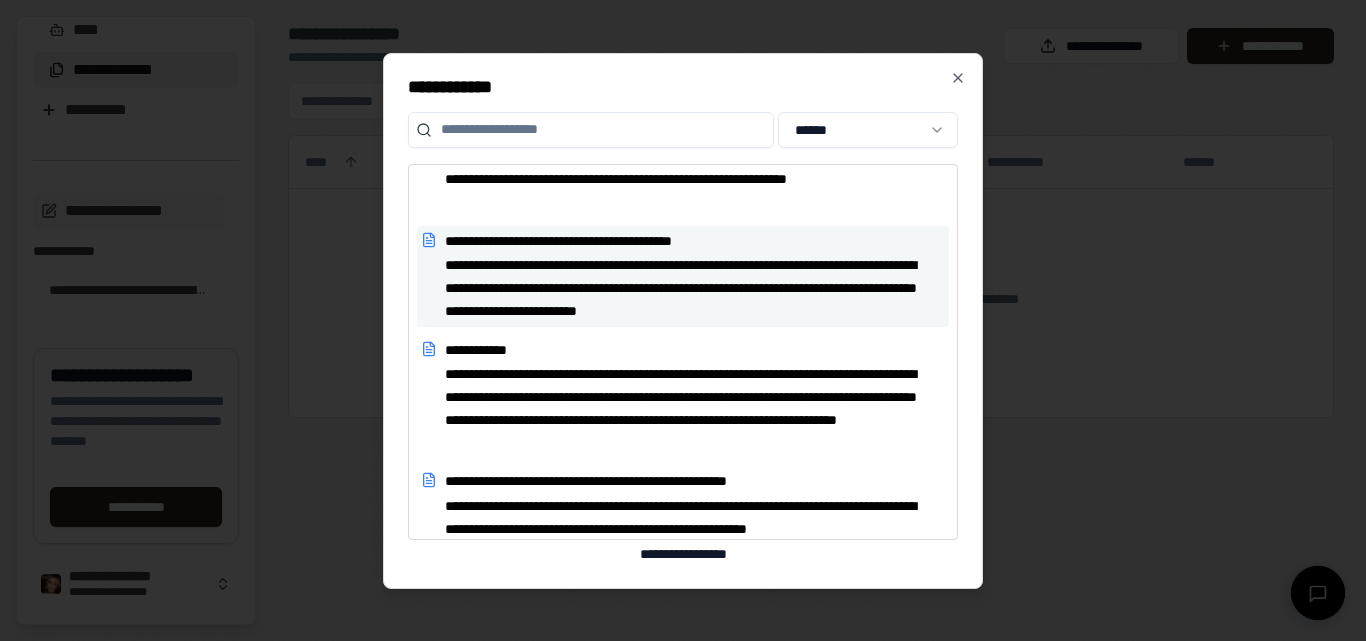 scroll, scrollTop: 200, scrollLeft: 0, axis: vertical 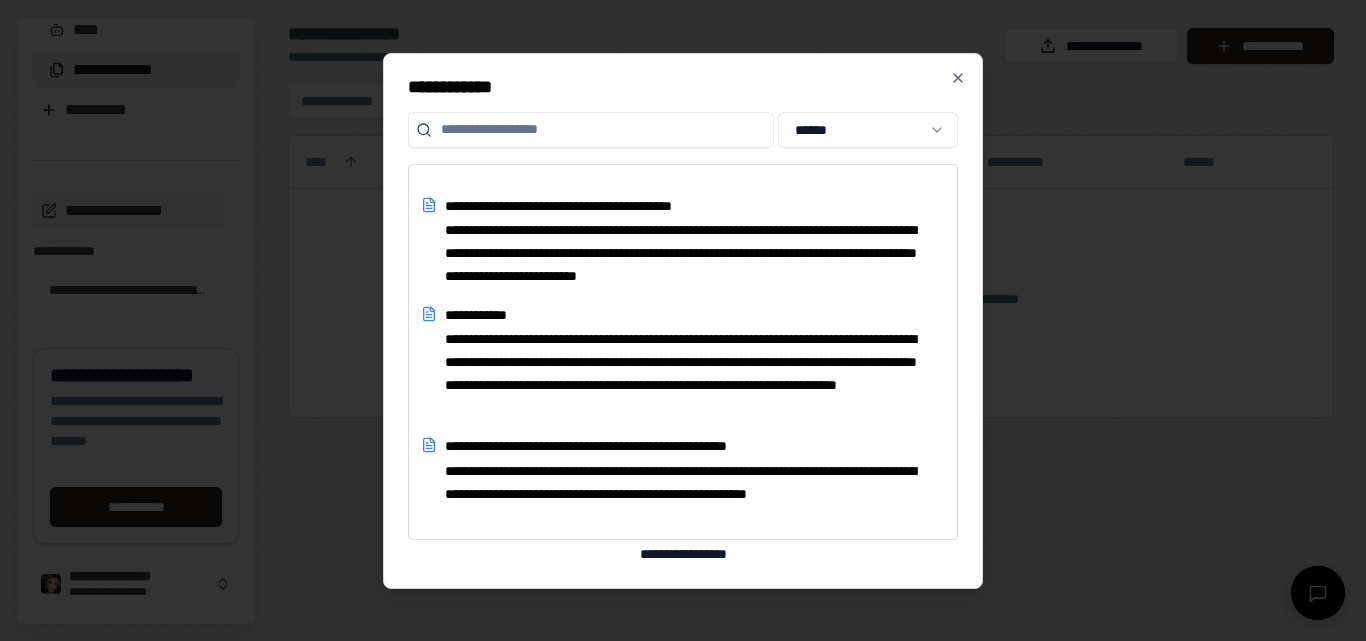 click at bounding box center (683, 320) 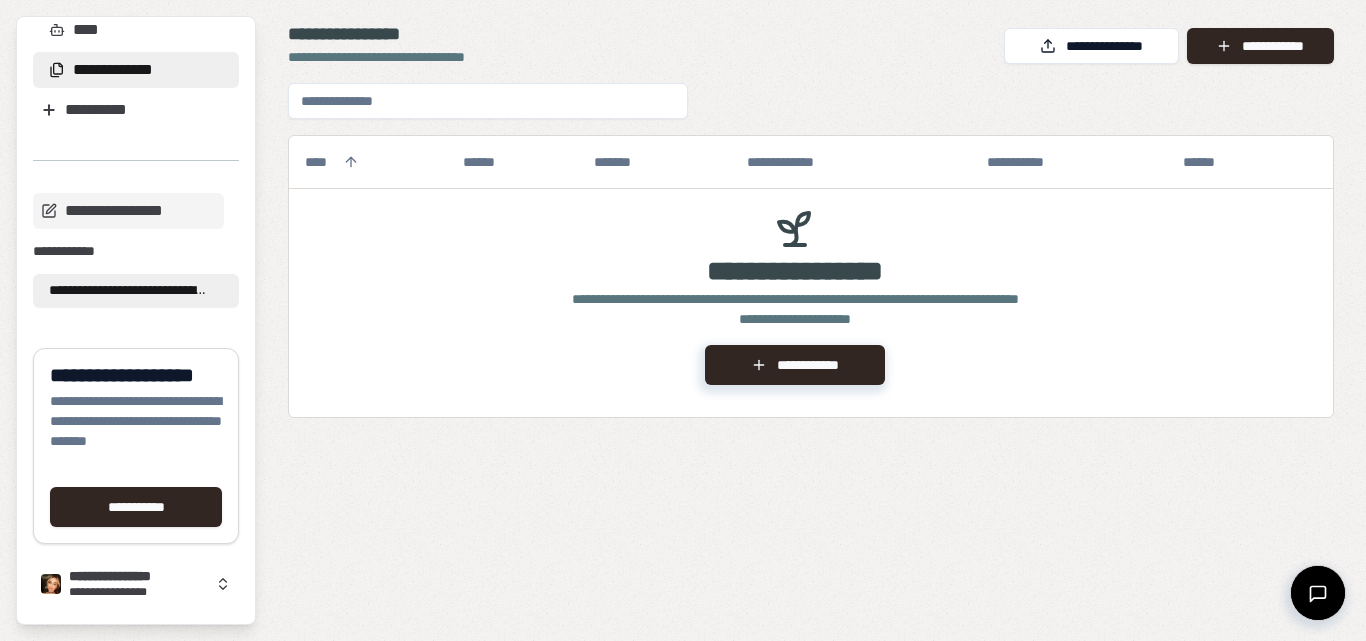 click on "**********" at bounding box center (128, 291) 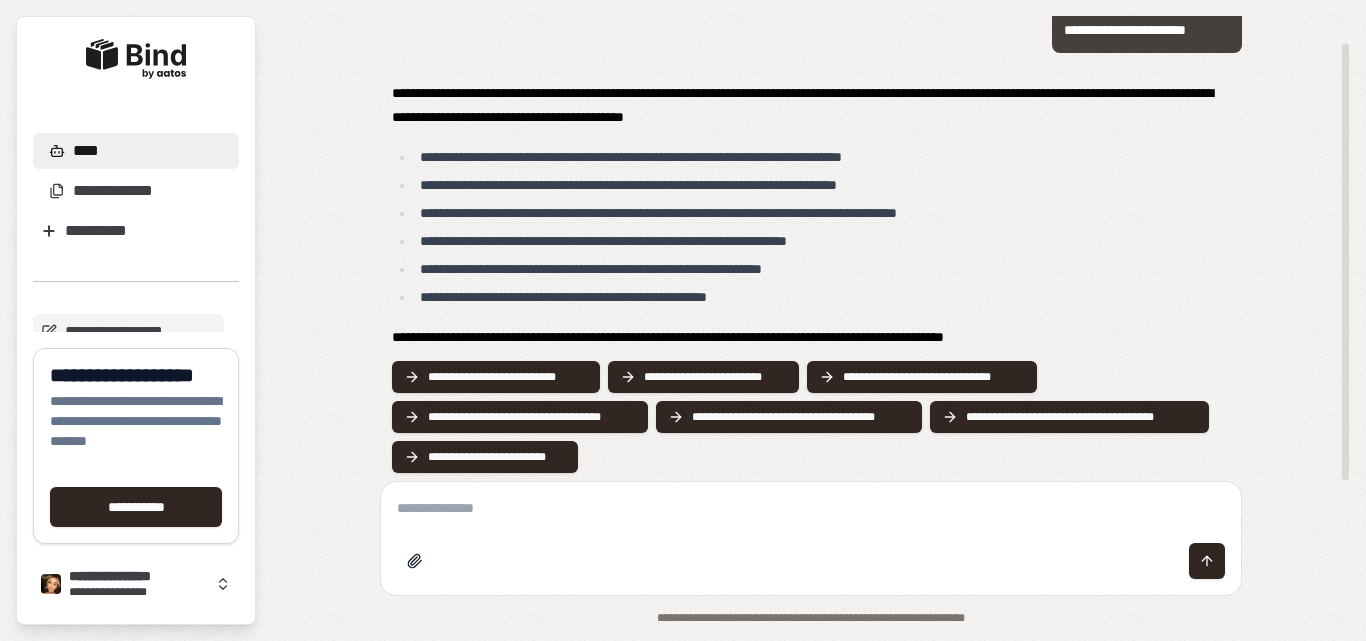 scroll, scrollTop: 28, scrollLeft: 0, axis: vertical 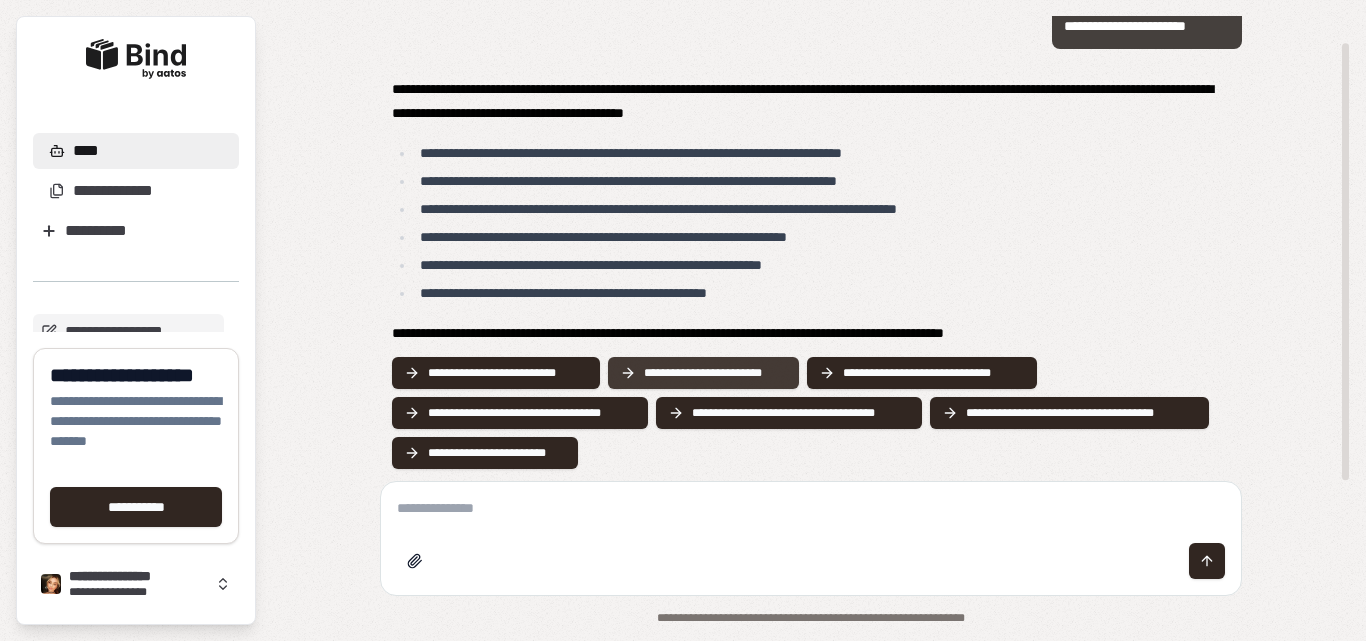 click on "**********" at bounding box center (716, 373) 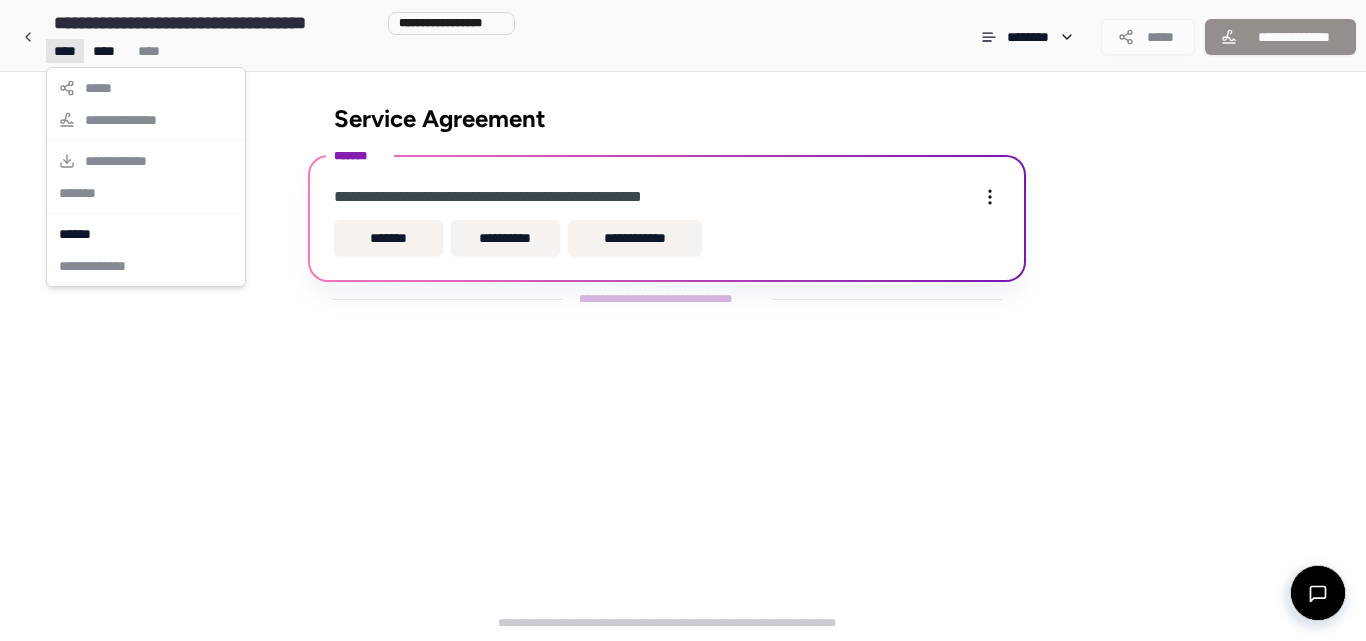 click on "**********" at bounding box center [683, 320] 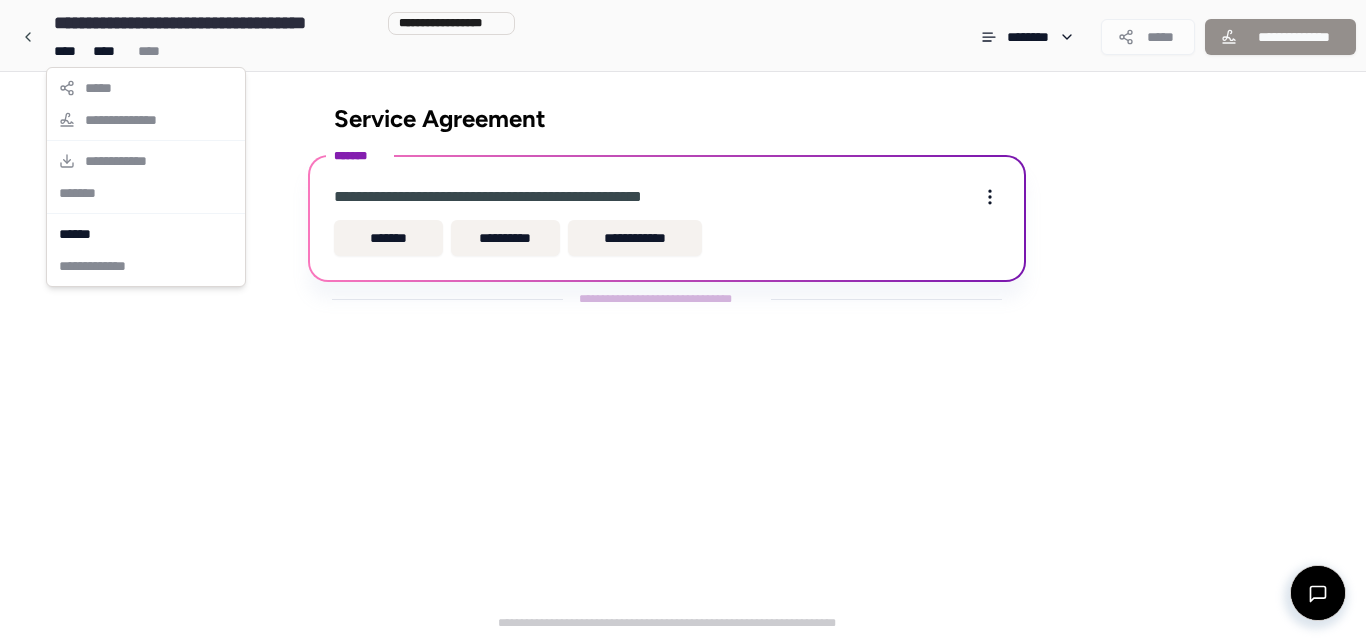 click on "**********" at bounding box center [146, 177] 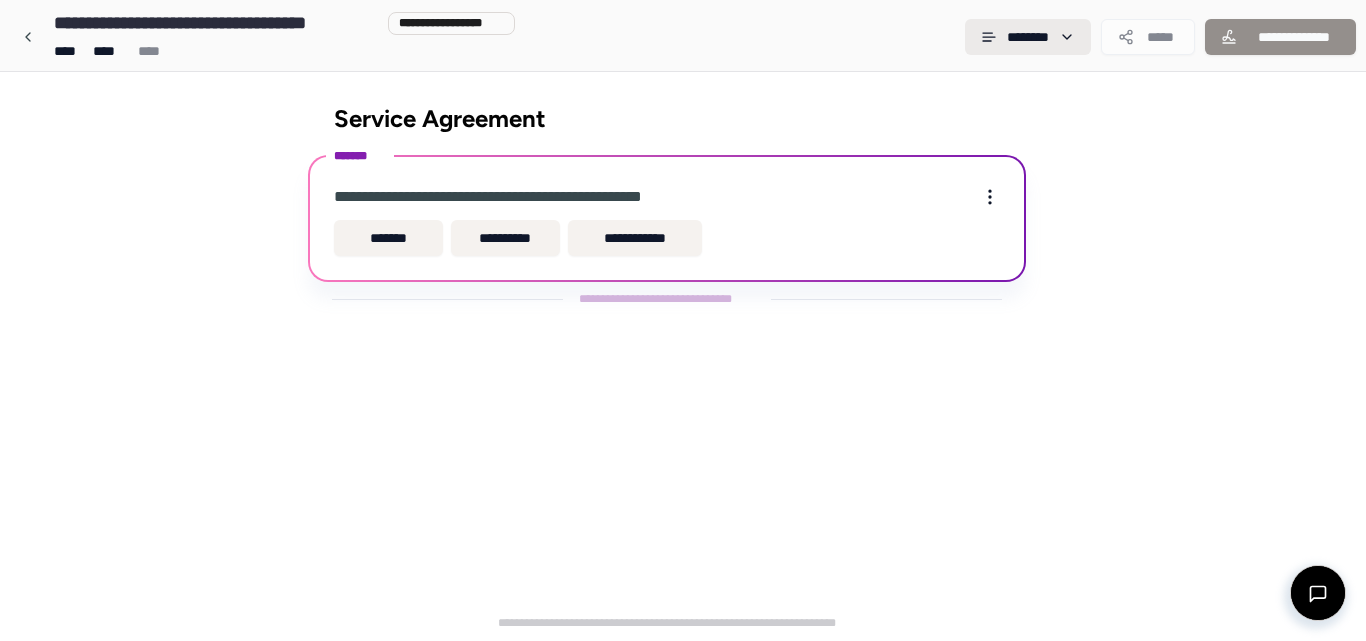 click on "**********" at bounding box center [683, 320] 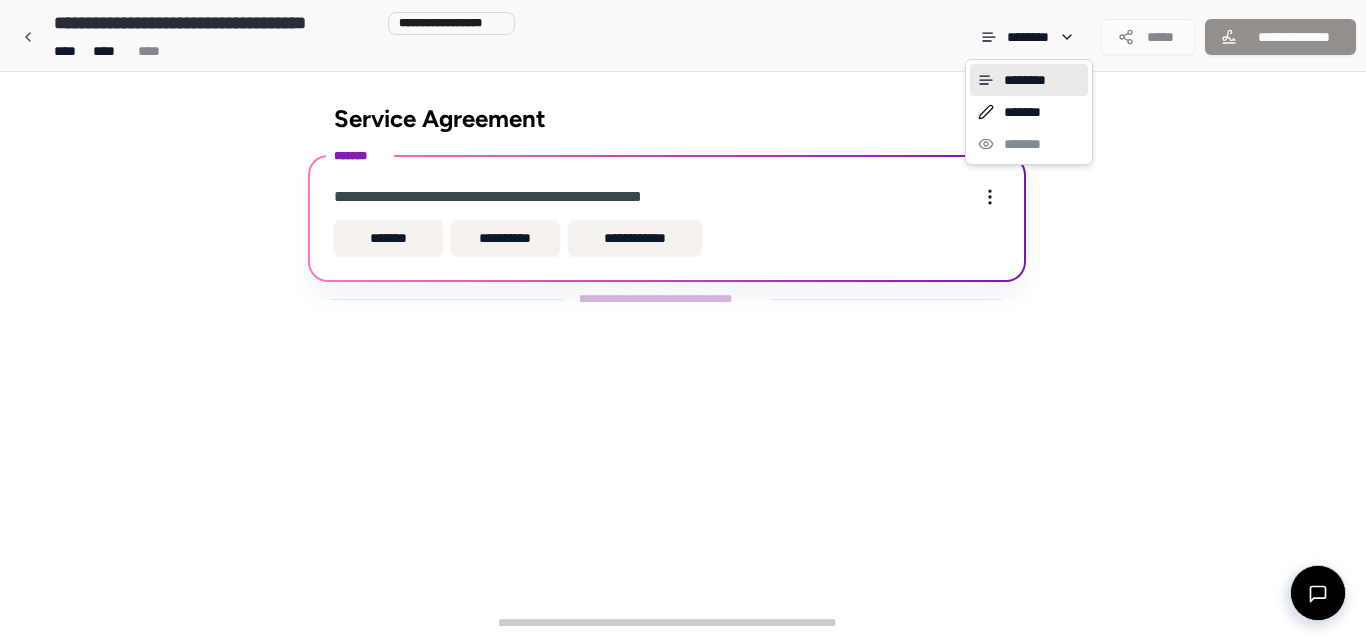 click on "********" at bounding box center (1029, 80) 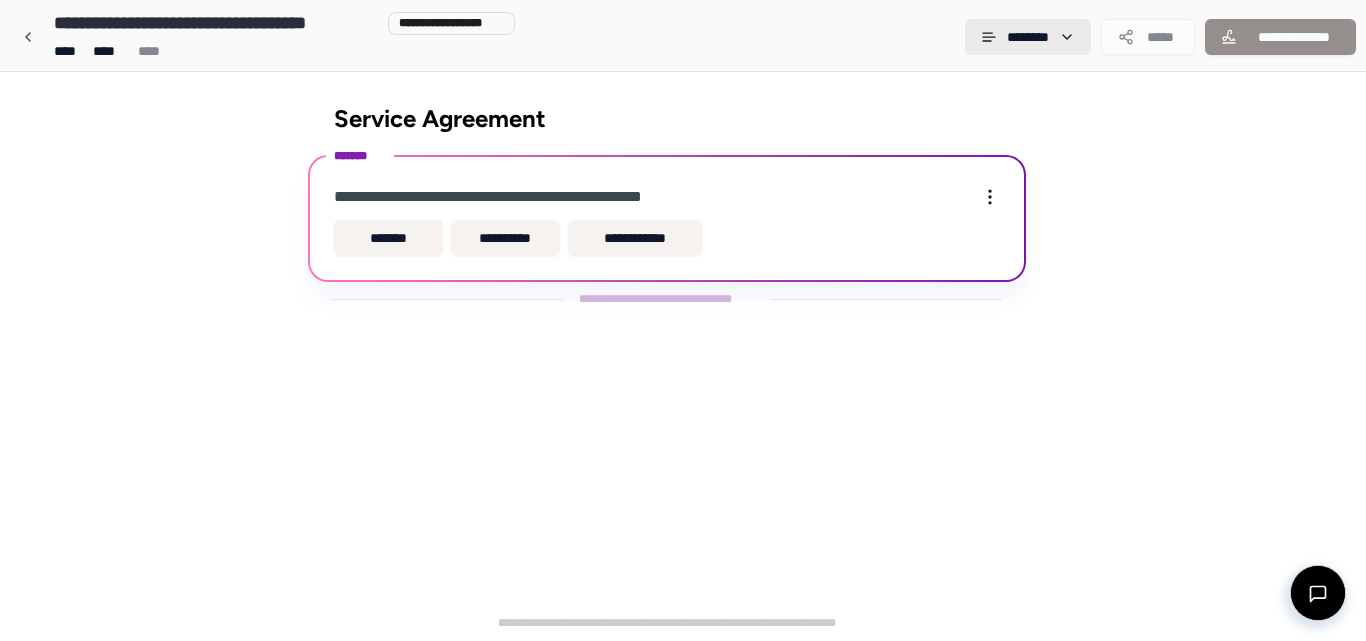 click on "**********" at bounding box center (683, 320) 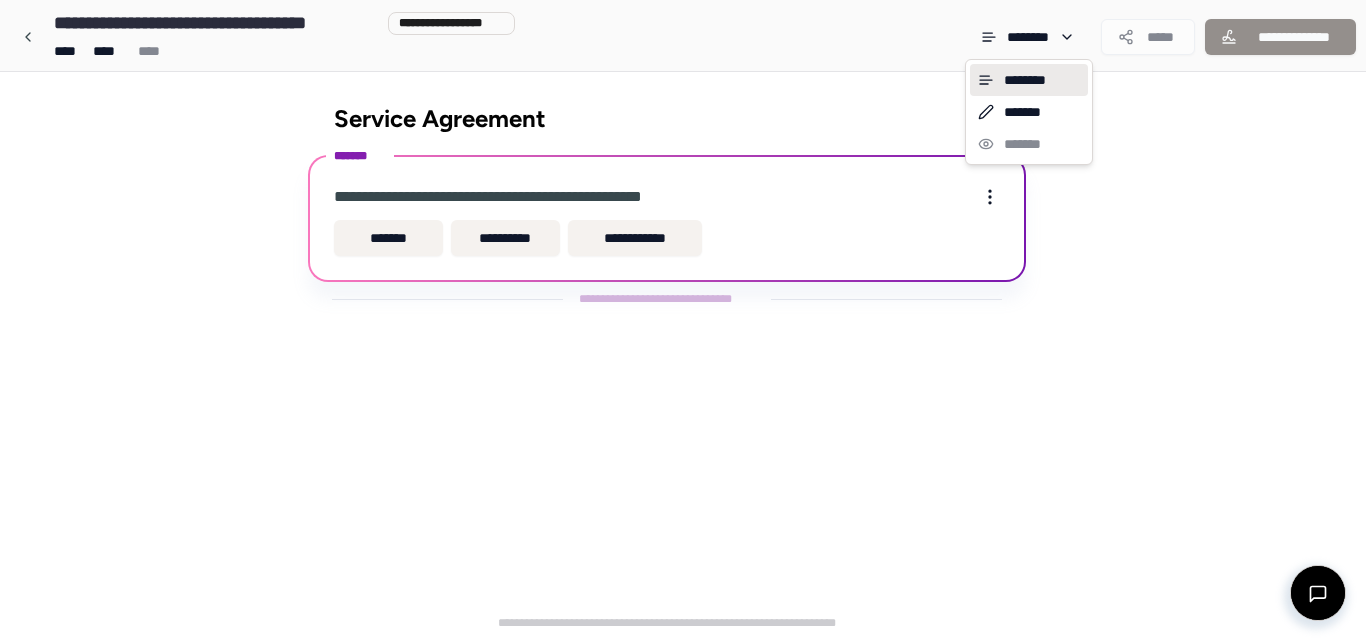 click on "**********" at bounding box center [683, 320] 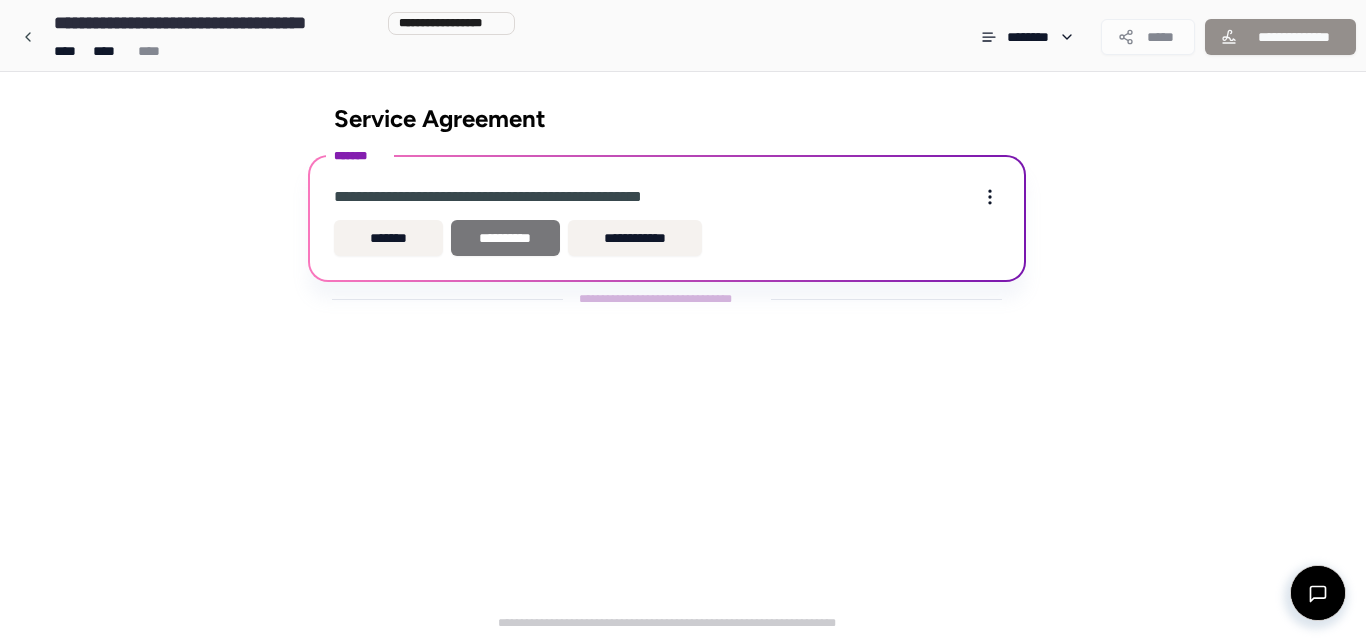 click on "**********" at bounding box center (505, 238) 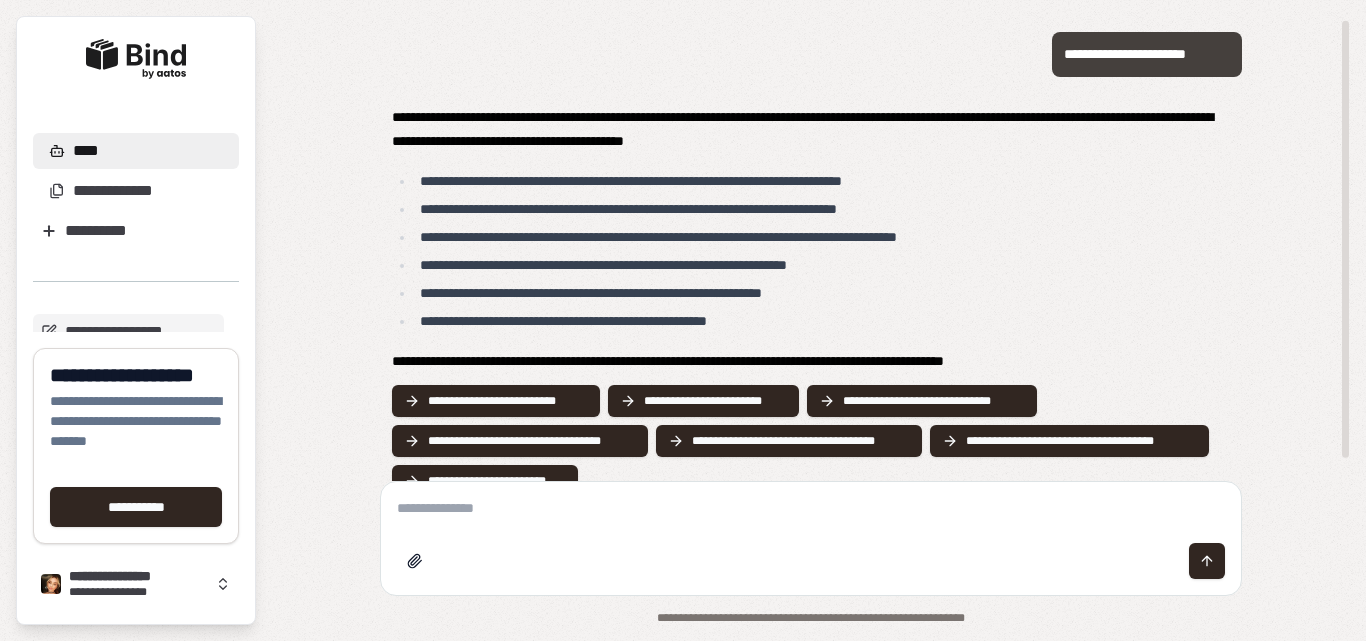 scroll, scrollTop: 28, scrollLeft: 0, axis: vertical 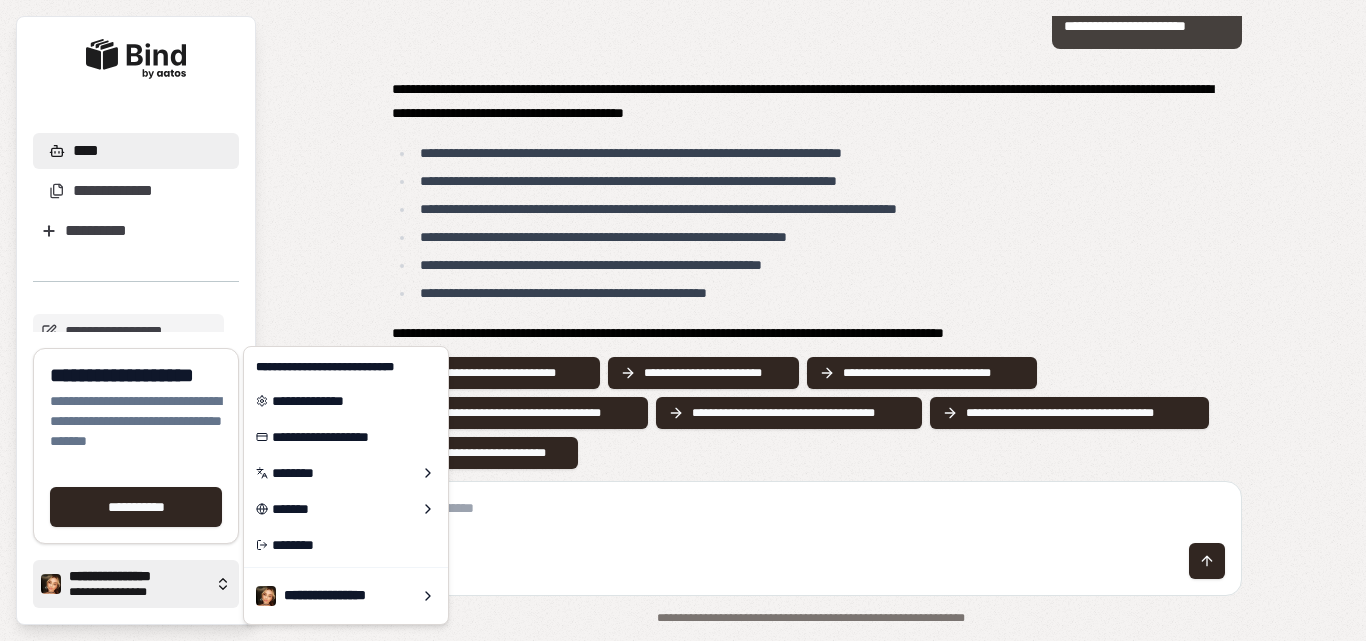 click on "**********" at bounding box center (138, 577) 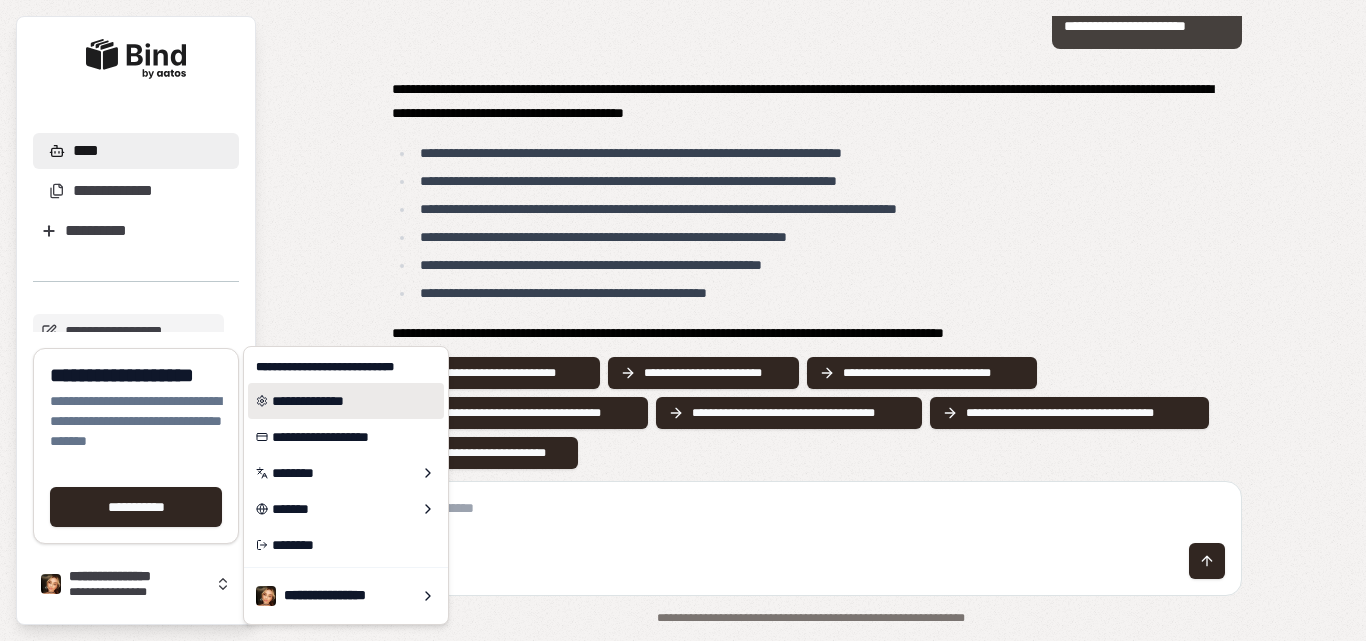 click on "**********" at bounding box center [346, 401] 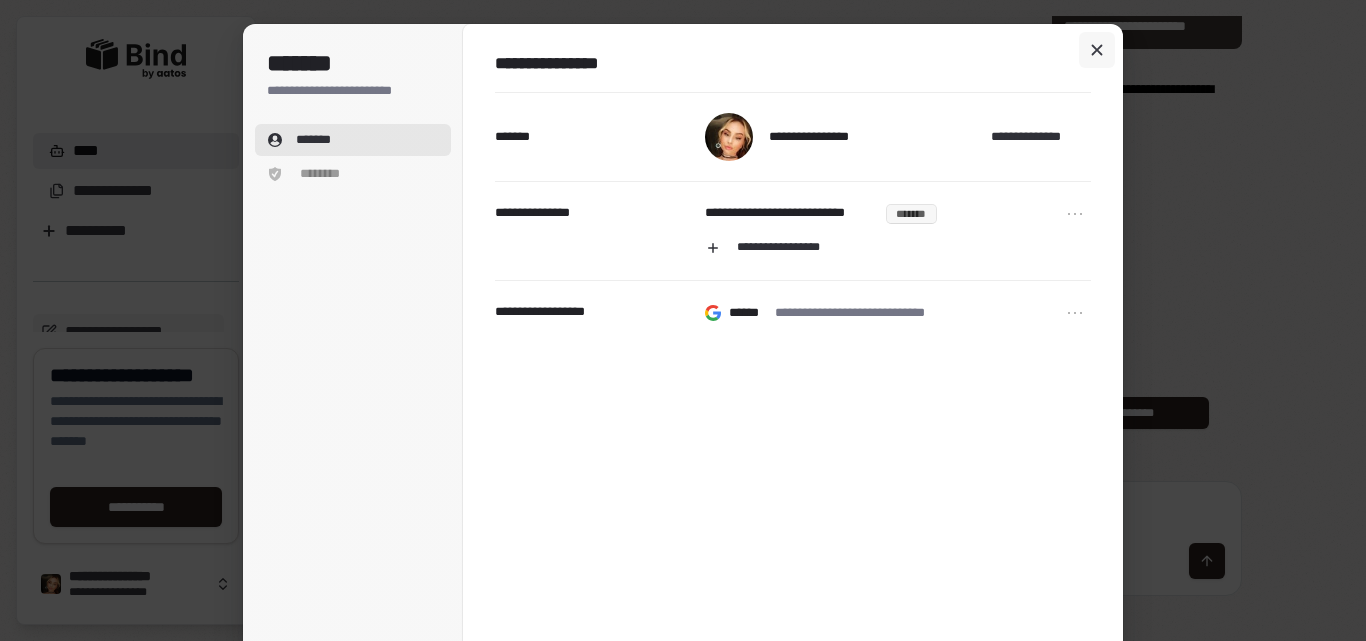 click at bounding box center [1097, 50] 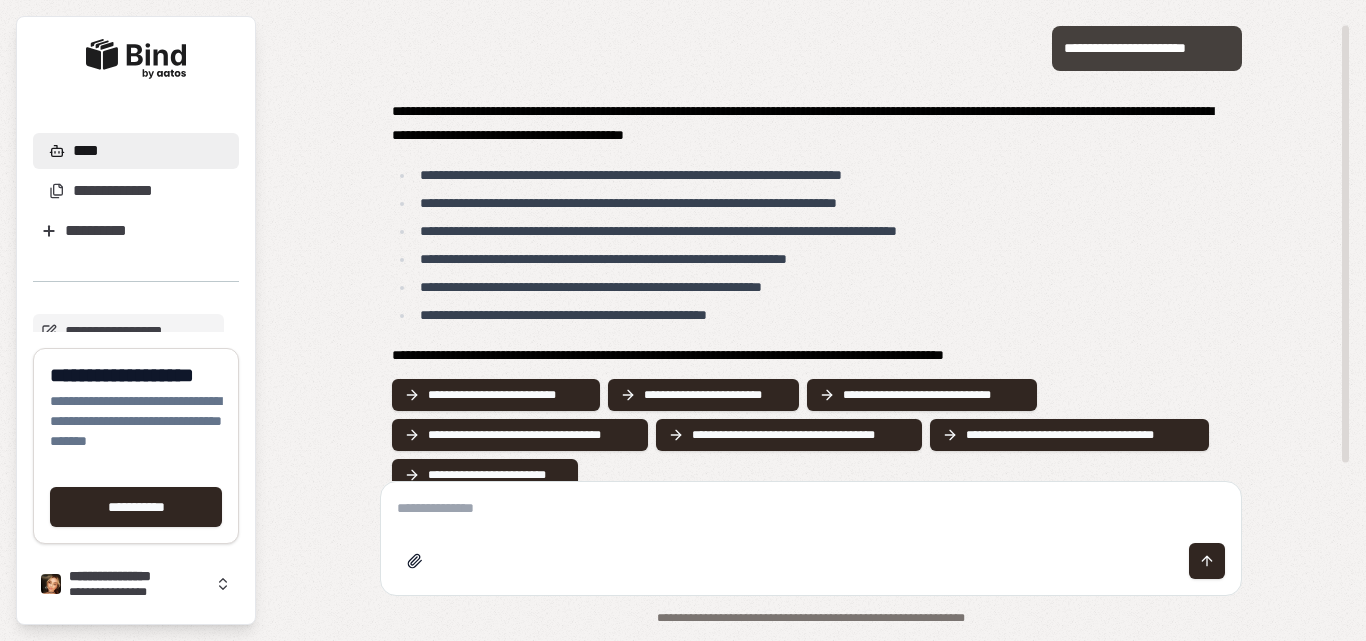 scroll, scrollTop: 0, scrollLeft: 0, axis: both 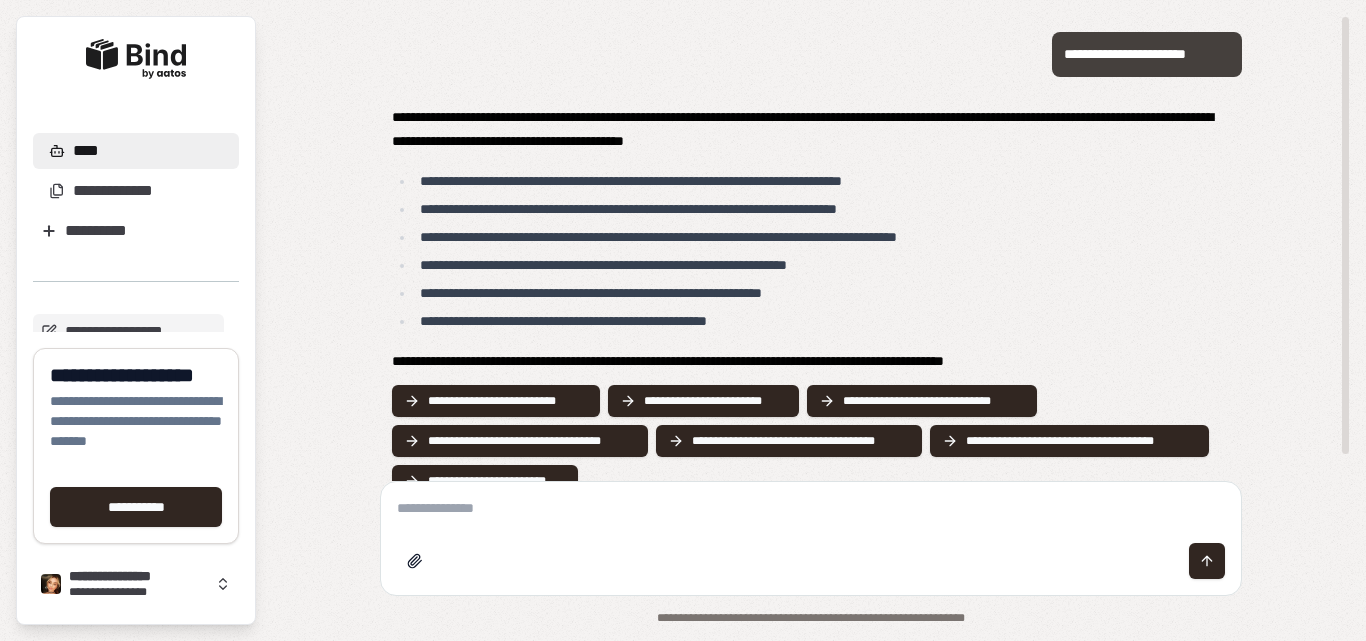 click on "**********" at bounding box center (1147, 54) 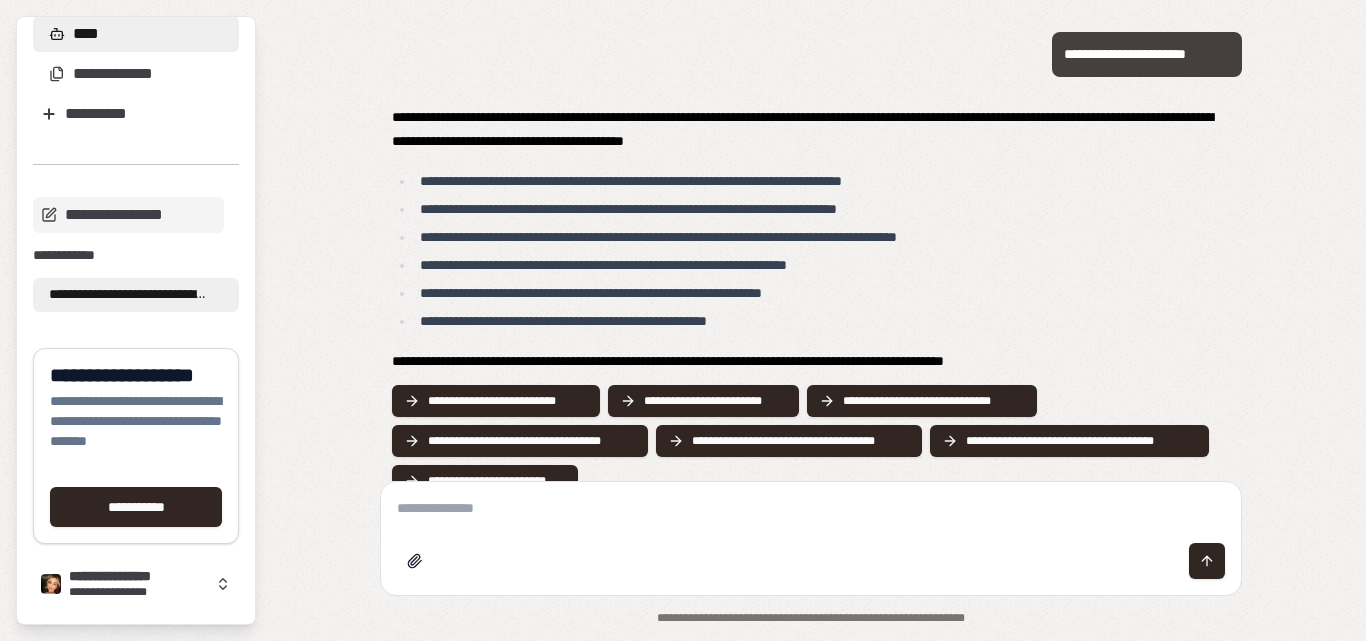 scroll, scrollTop: 121, scrollLeft: 0, axis: vertical 